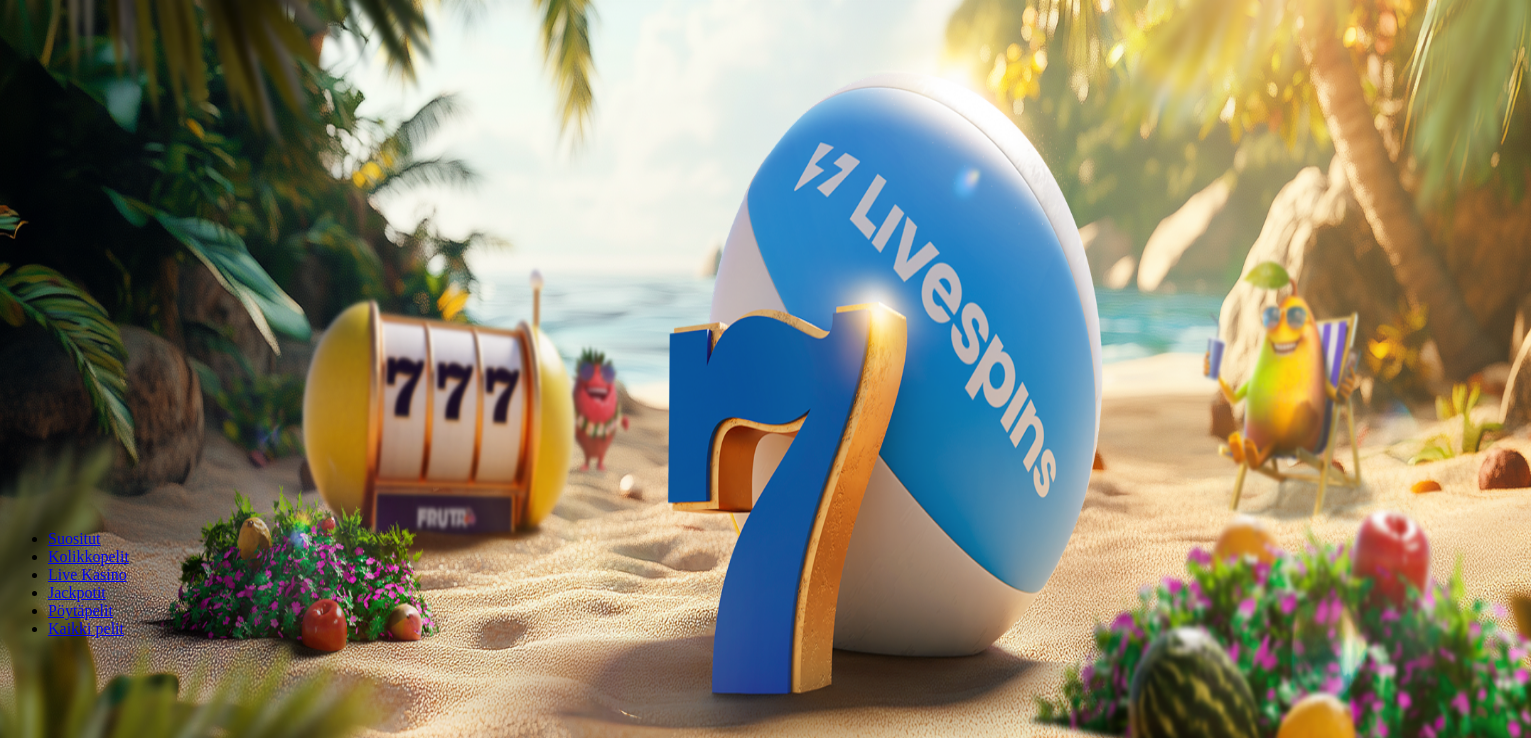 scroll, scrollTop: 0, scrollLeft: 0, axis: both 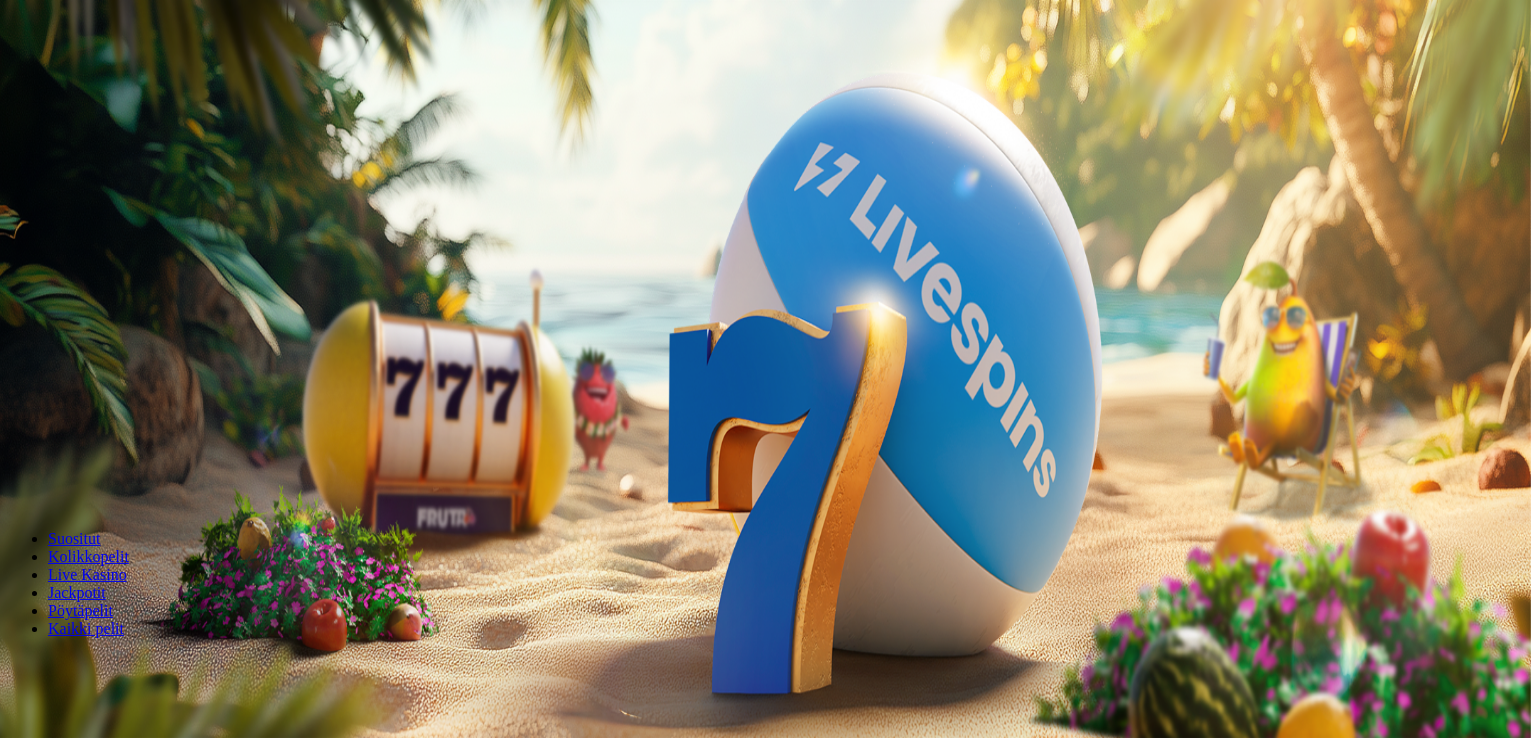 click on "Kirjaudu" at bounding box center [138, 72] 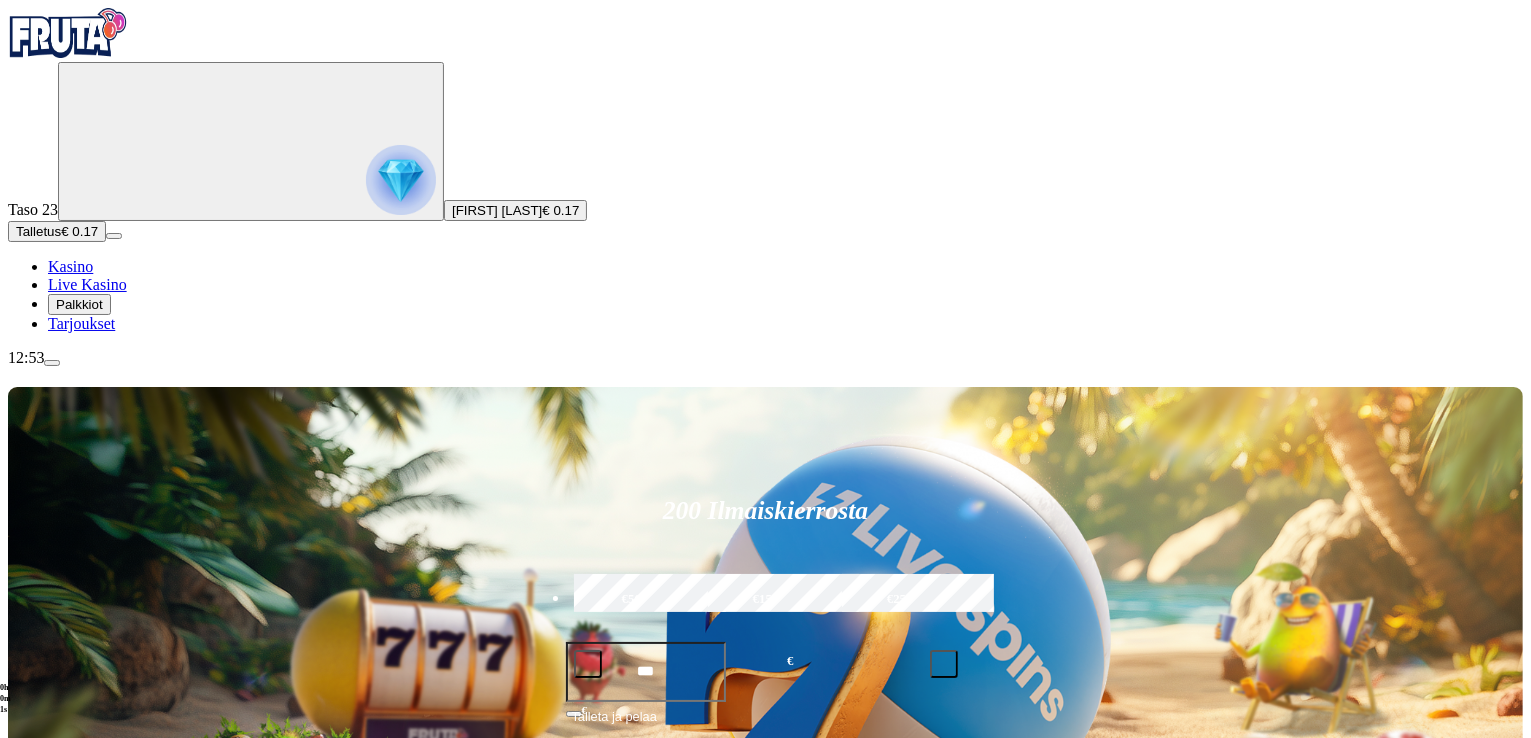 click on "Talletus" at bounding box center (38, 231) 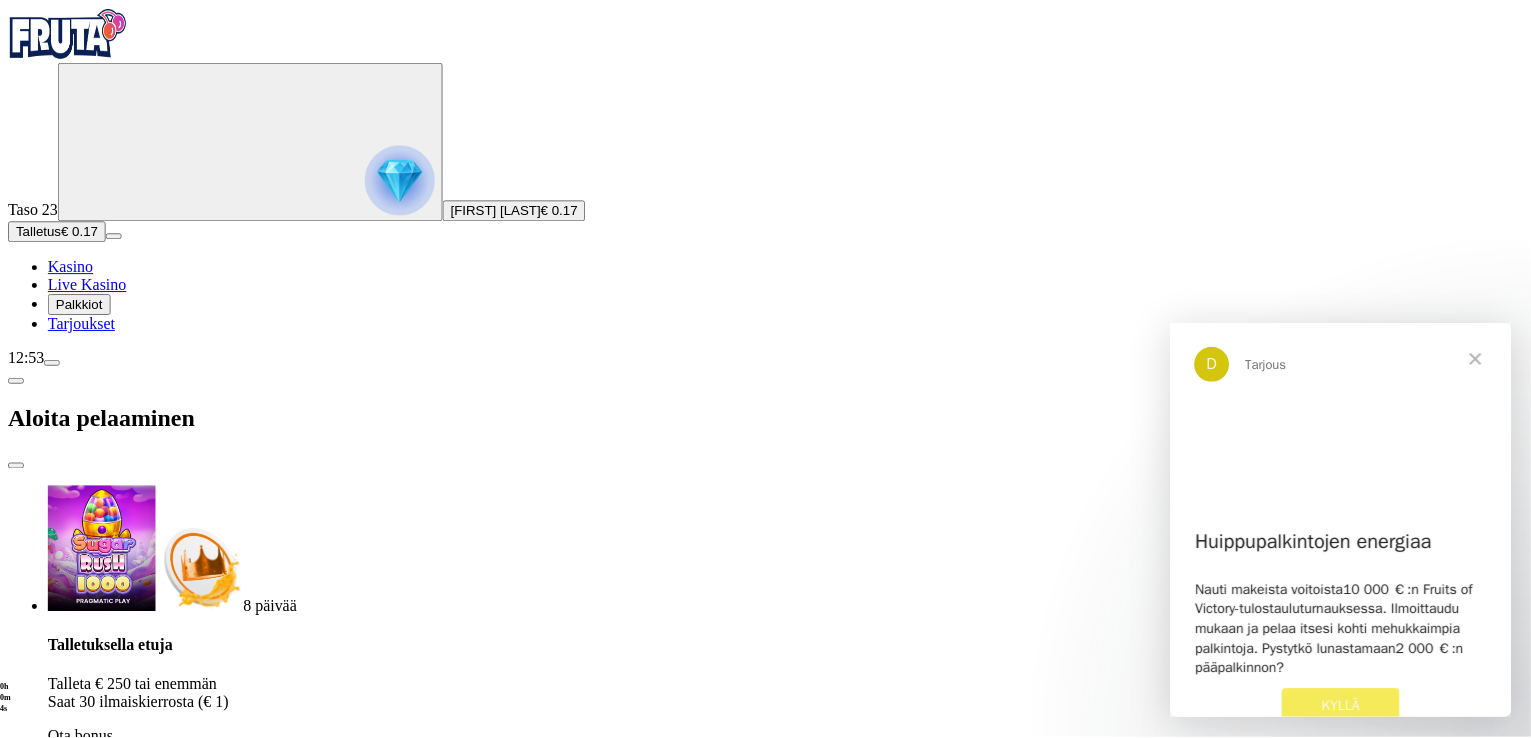 scroll, scrollTop: 0, scrollLeft: 0, axis: both 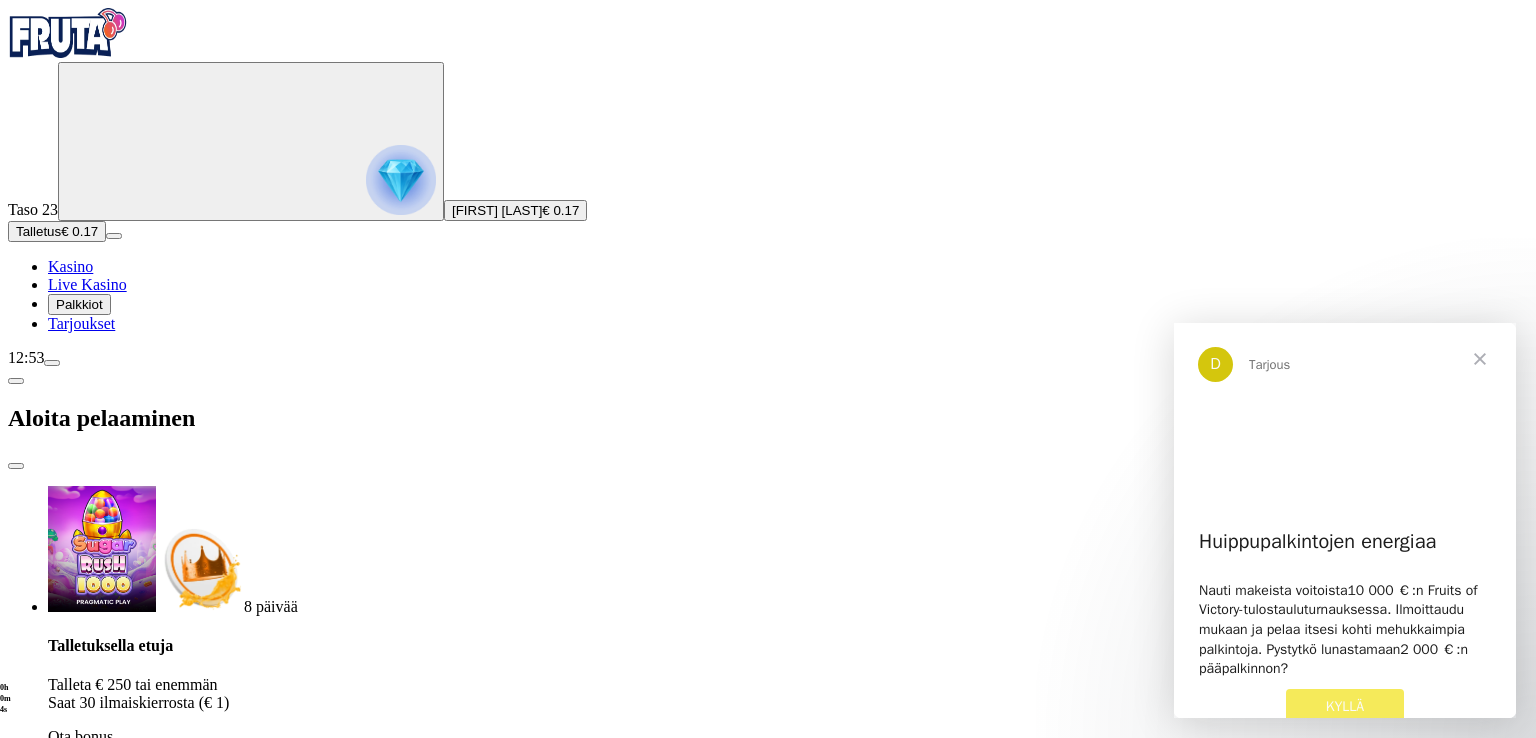 drag, startPoint x: 388, startPoint y: 430, endPoint x: 82, endPoint y: 402, distance: 307.27838 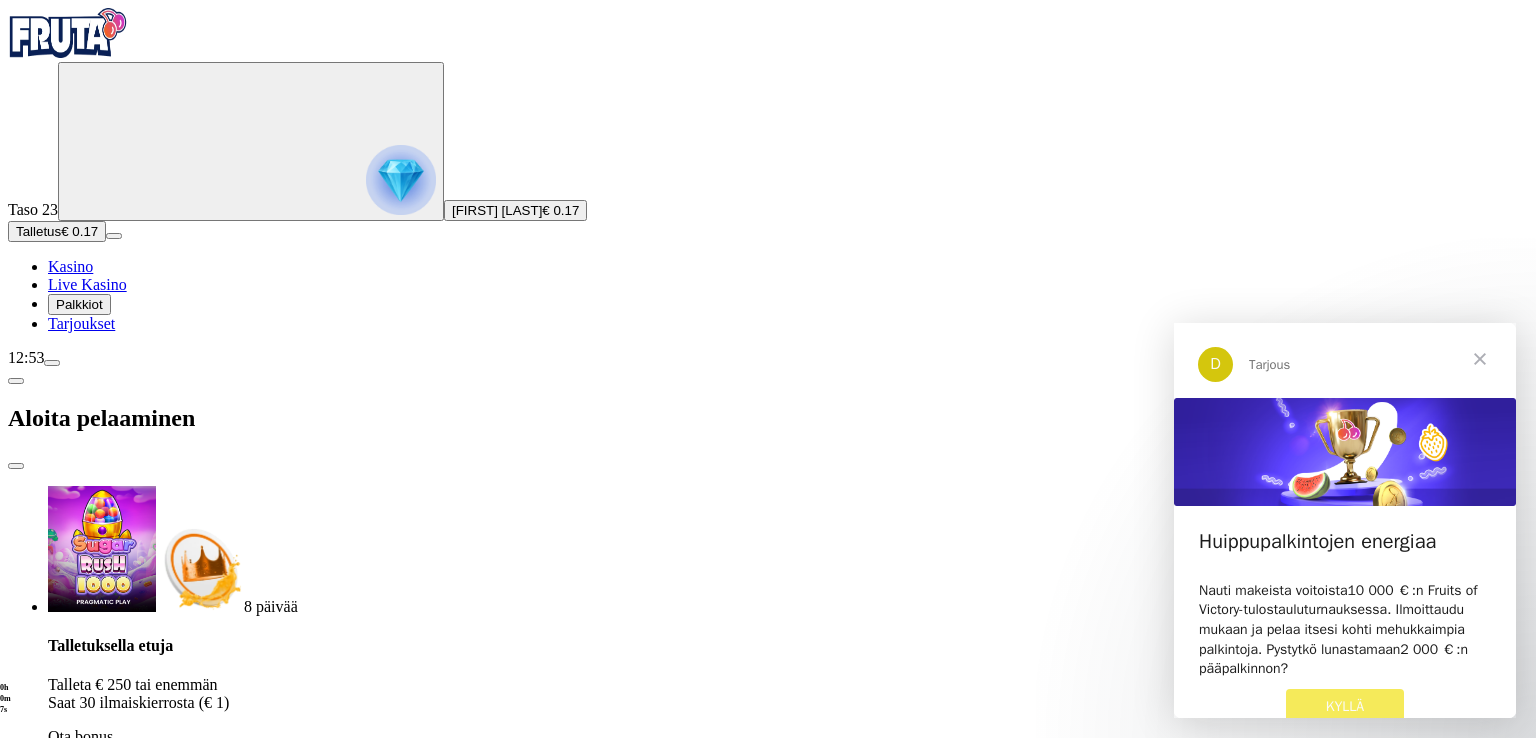 type on "**" 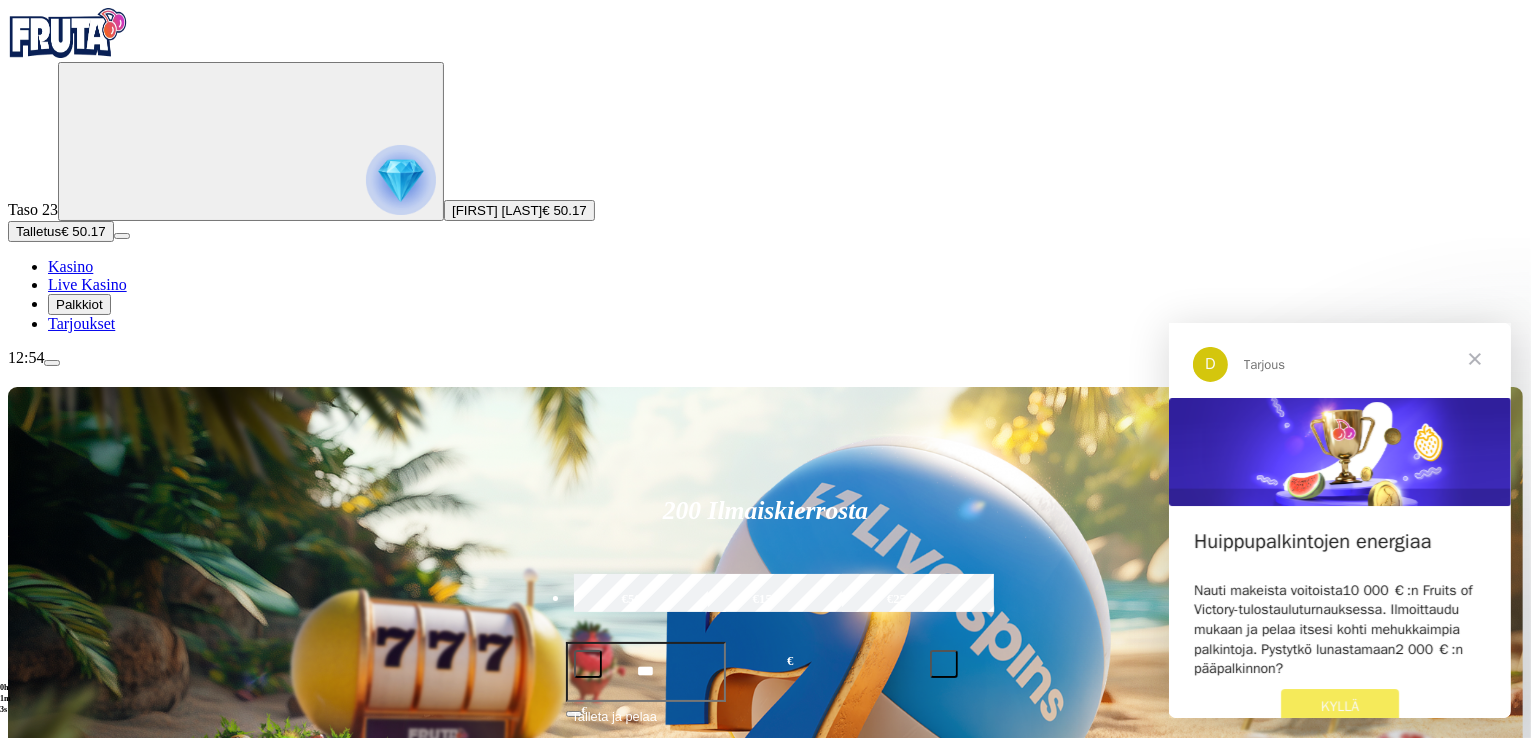 click at bounding box center [1474, 358] 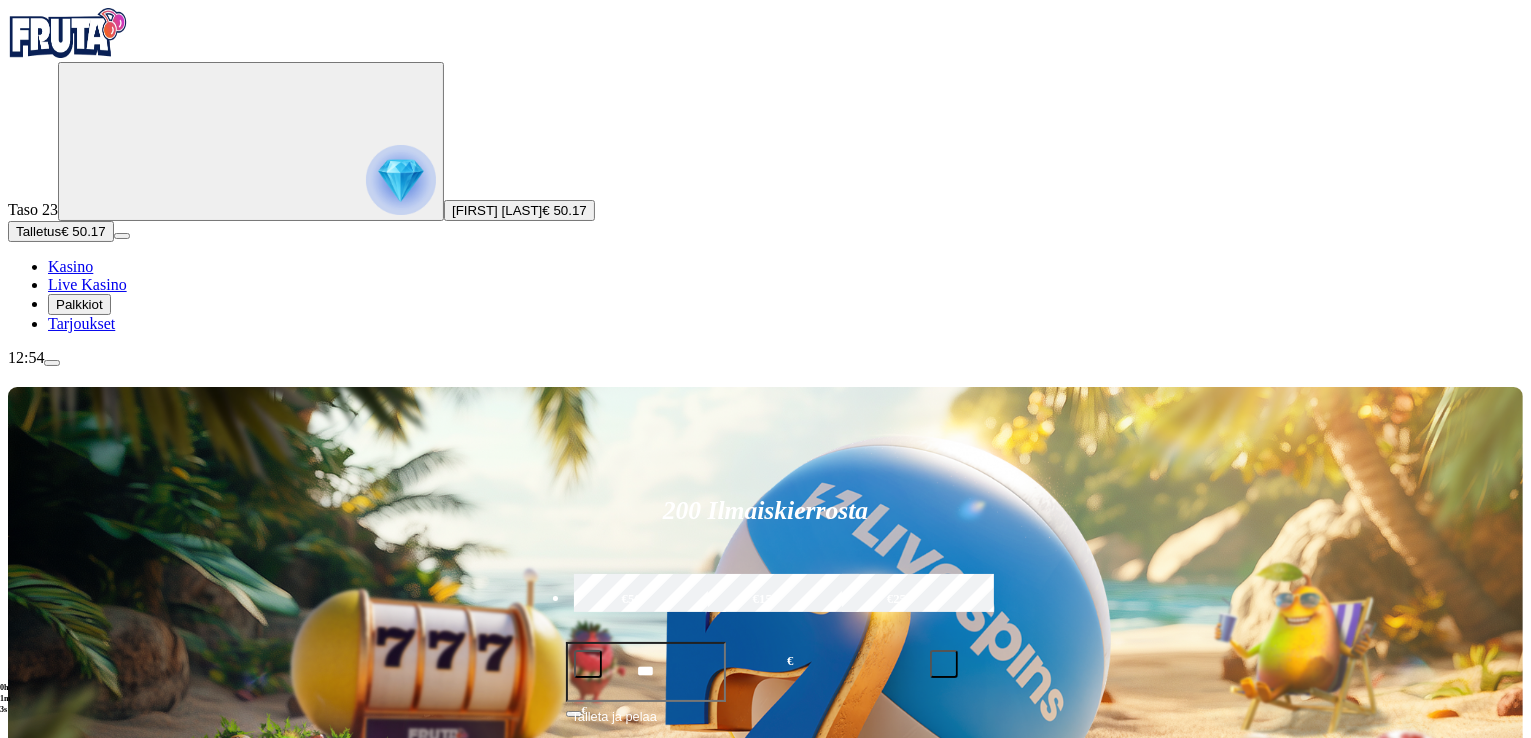 scroll, scrollTop: 100, scrollLeft: 0, axis: vertical 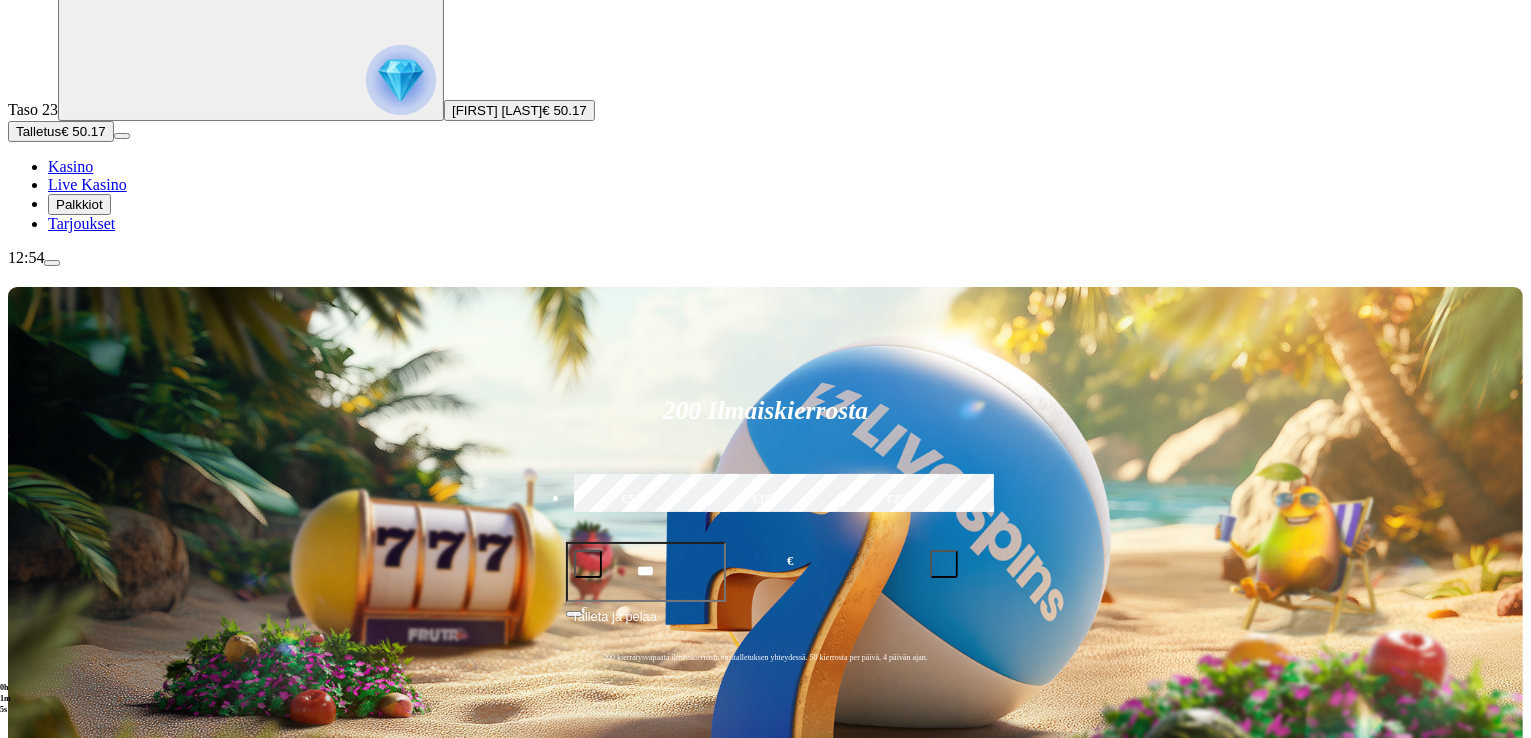 click on "Pelaa nyt" at bounding box center [77, 1195] 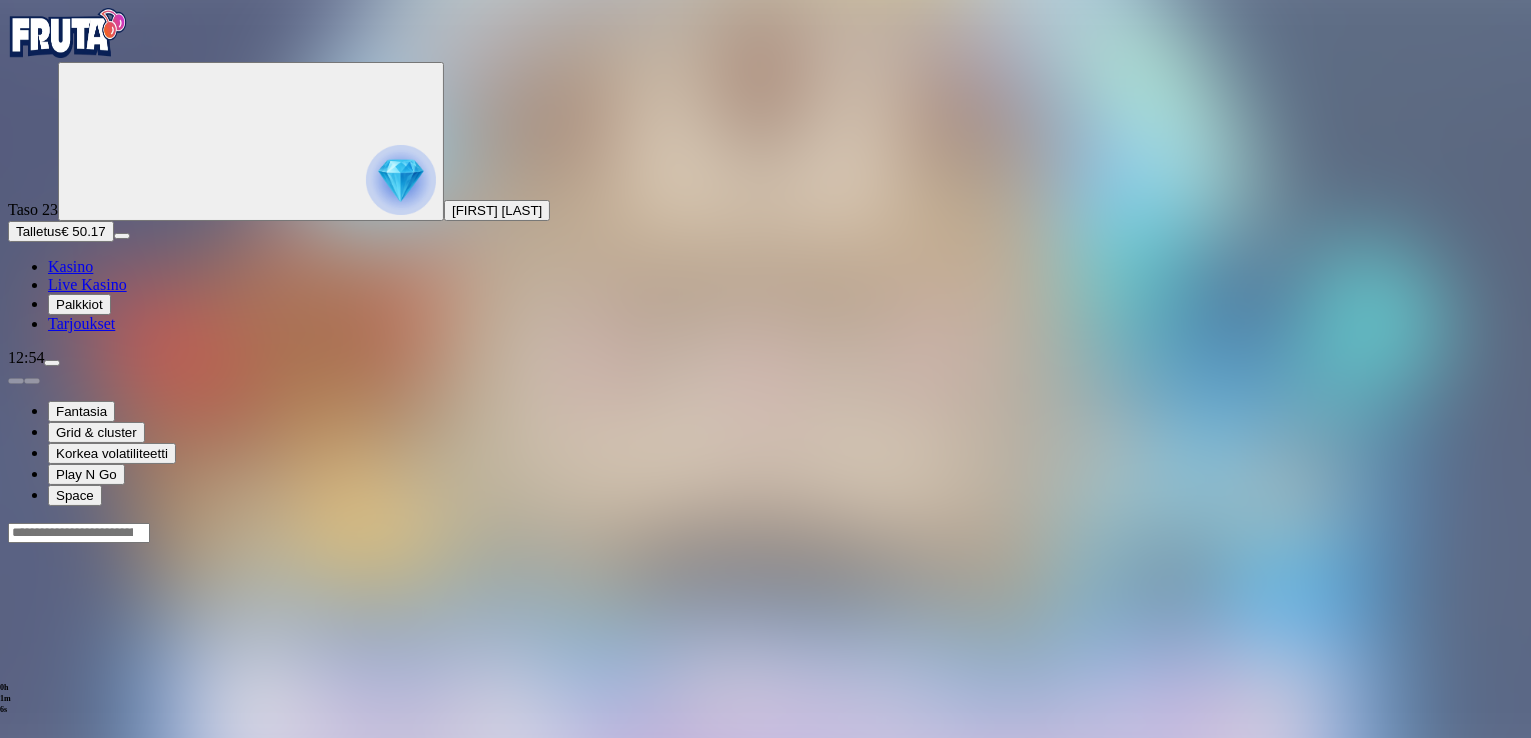 scroll, scrollTop: 0, scrollLeft: 0, axis: both 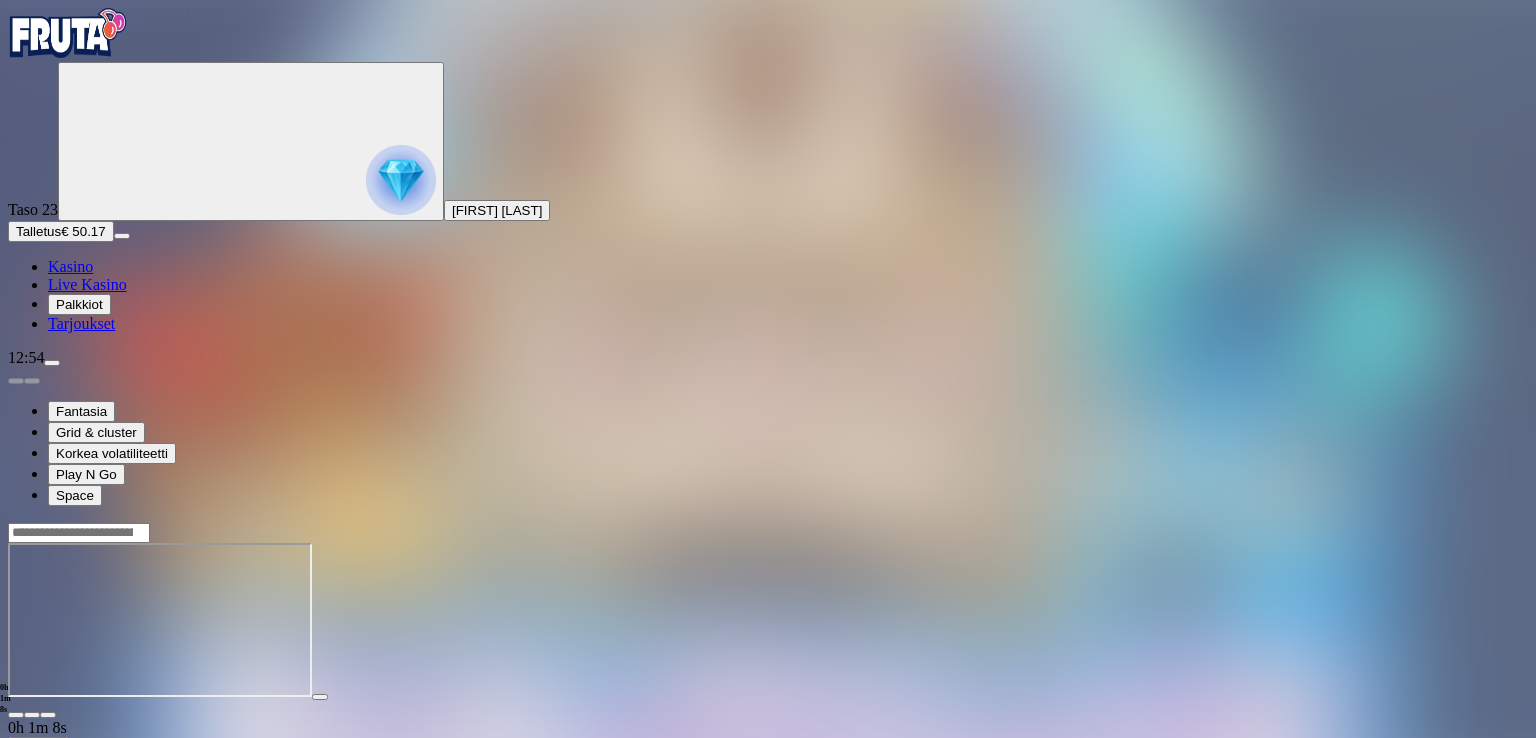 click at bounding box center [48, 715] 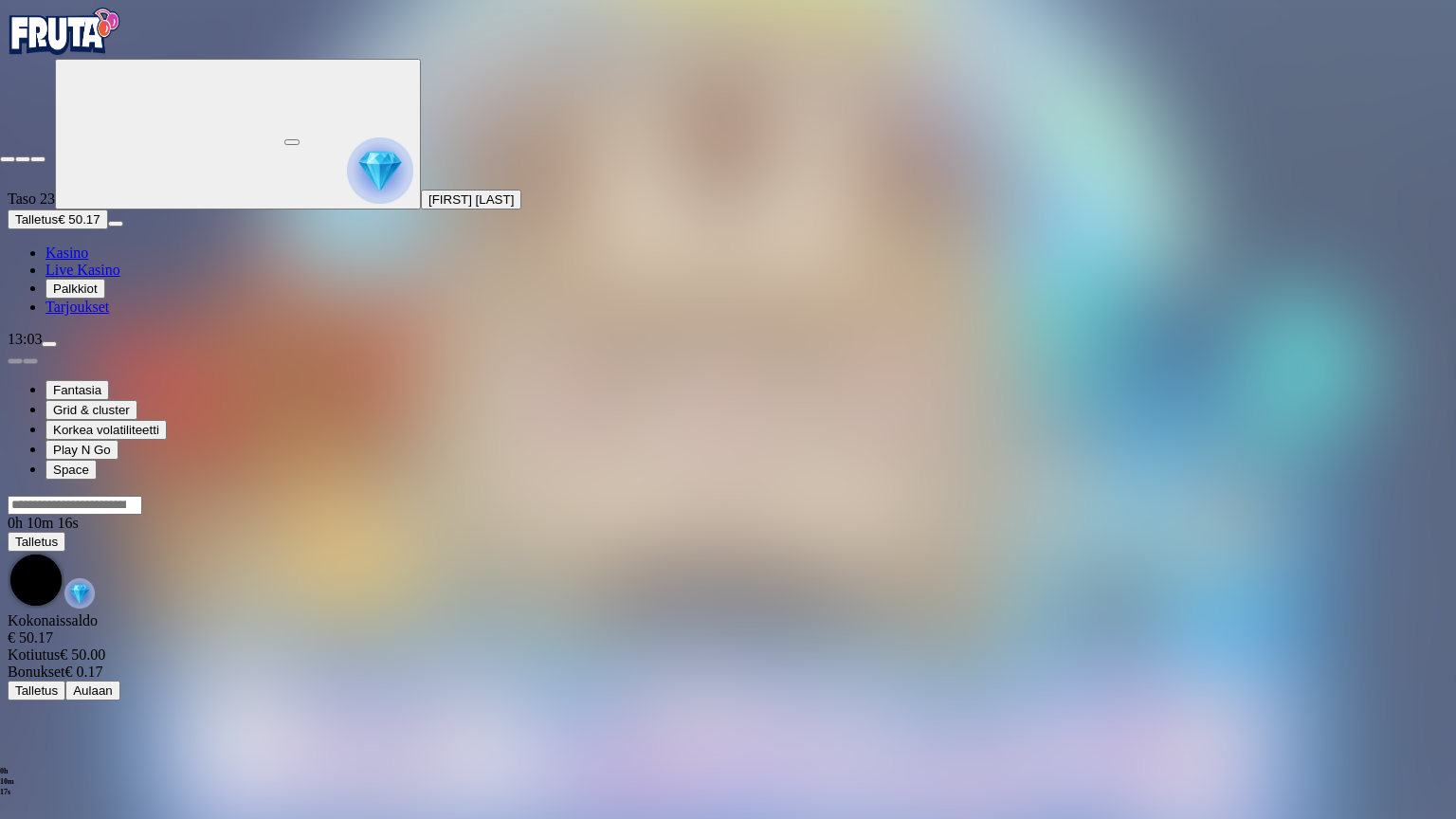 click at bounding box center (38, 159) 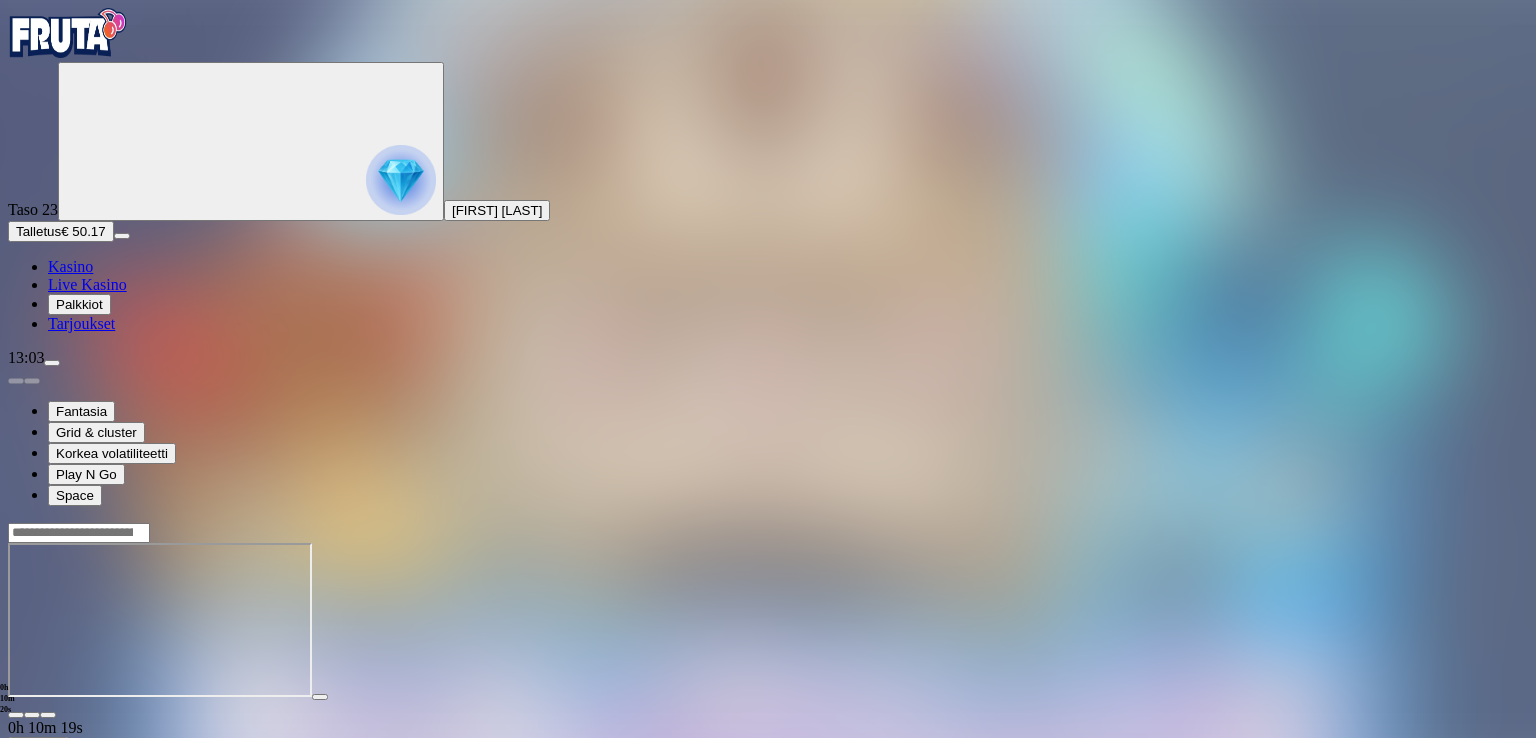 click at bounding box center (16, 715) 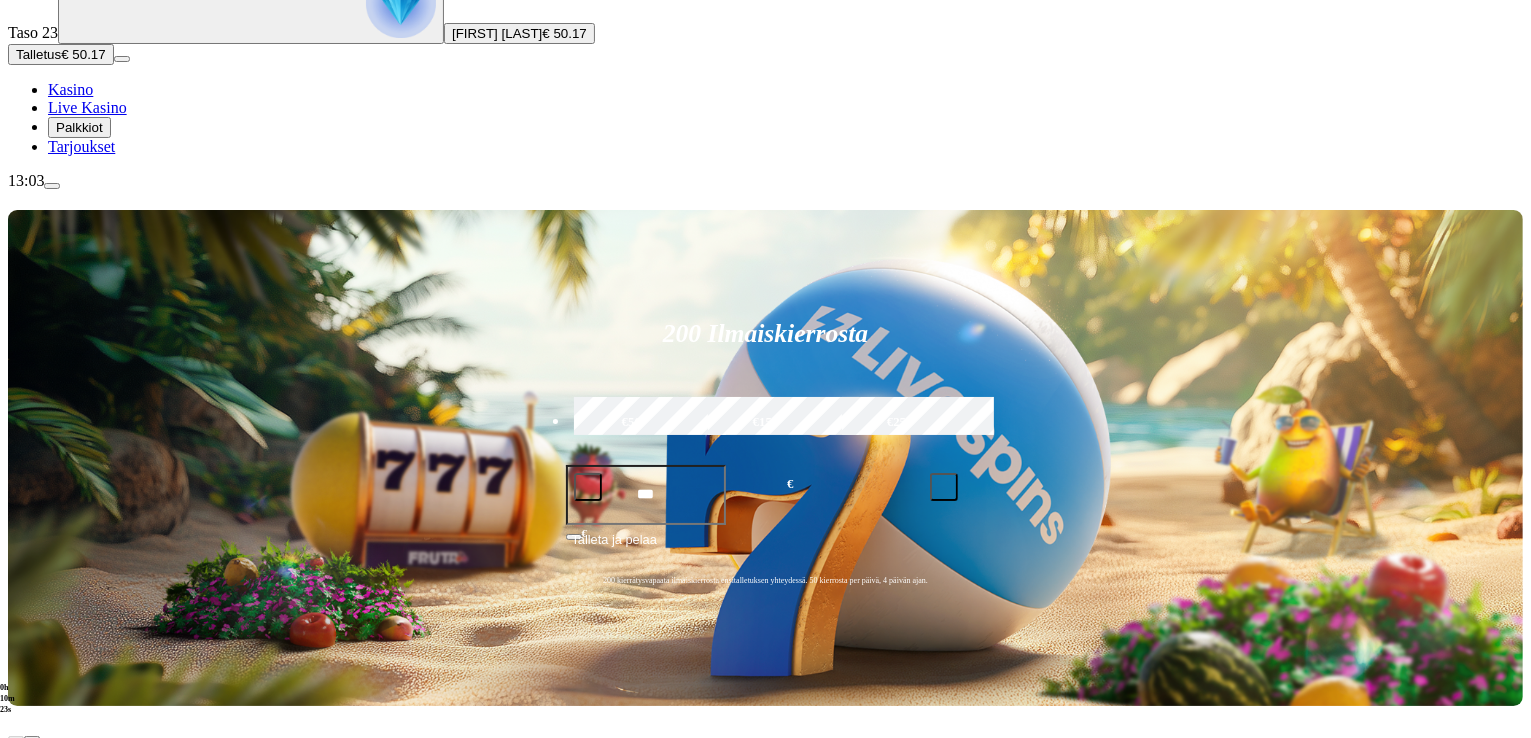 scroll, scrollTop: 300, scrollLeft: 0, axis: vertical 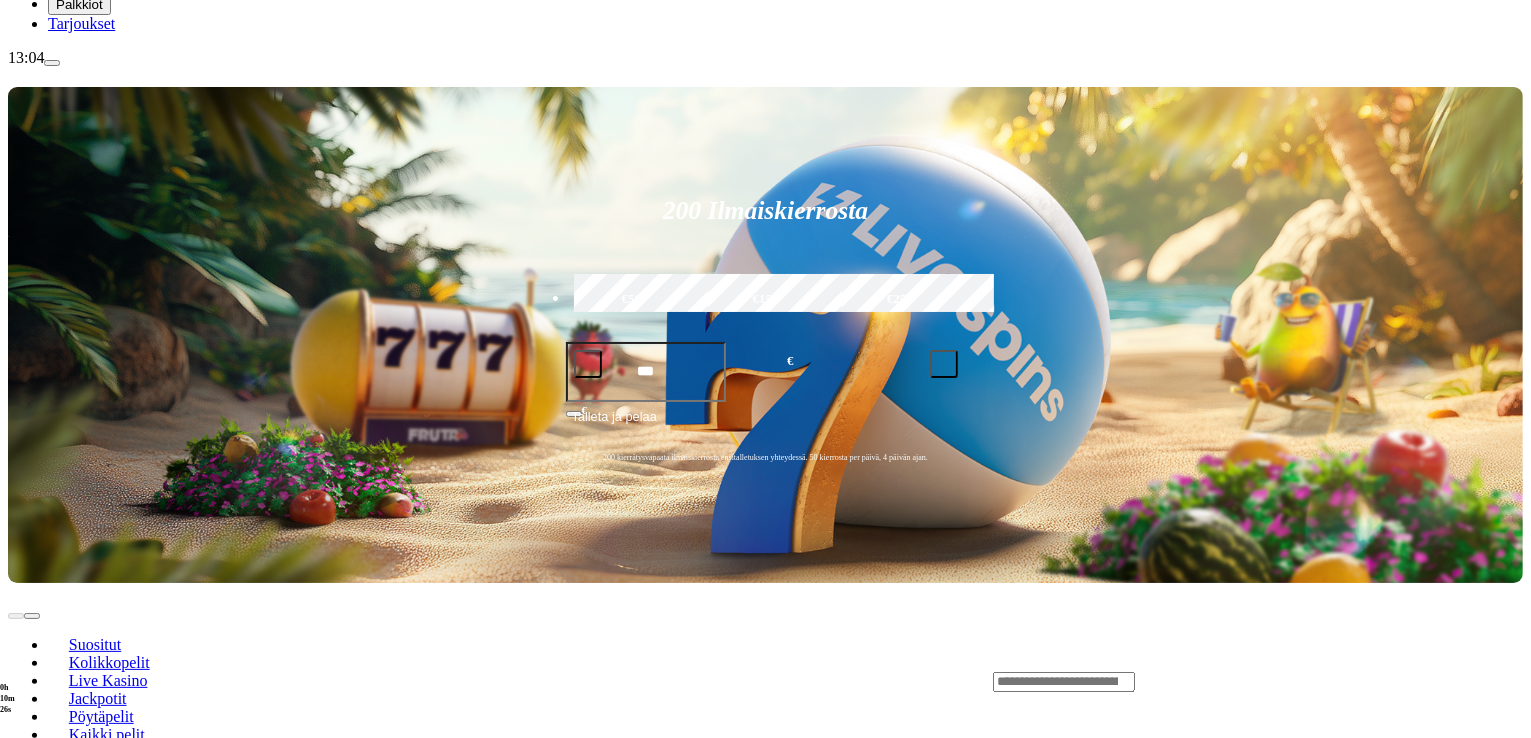 click on "Pelaa nyt" at bounding box center [77, 899] 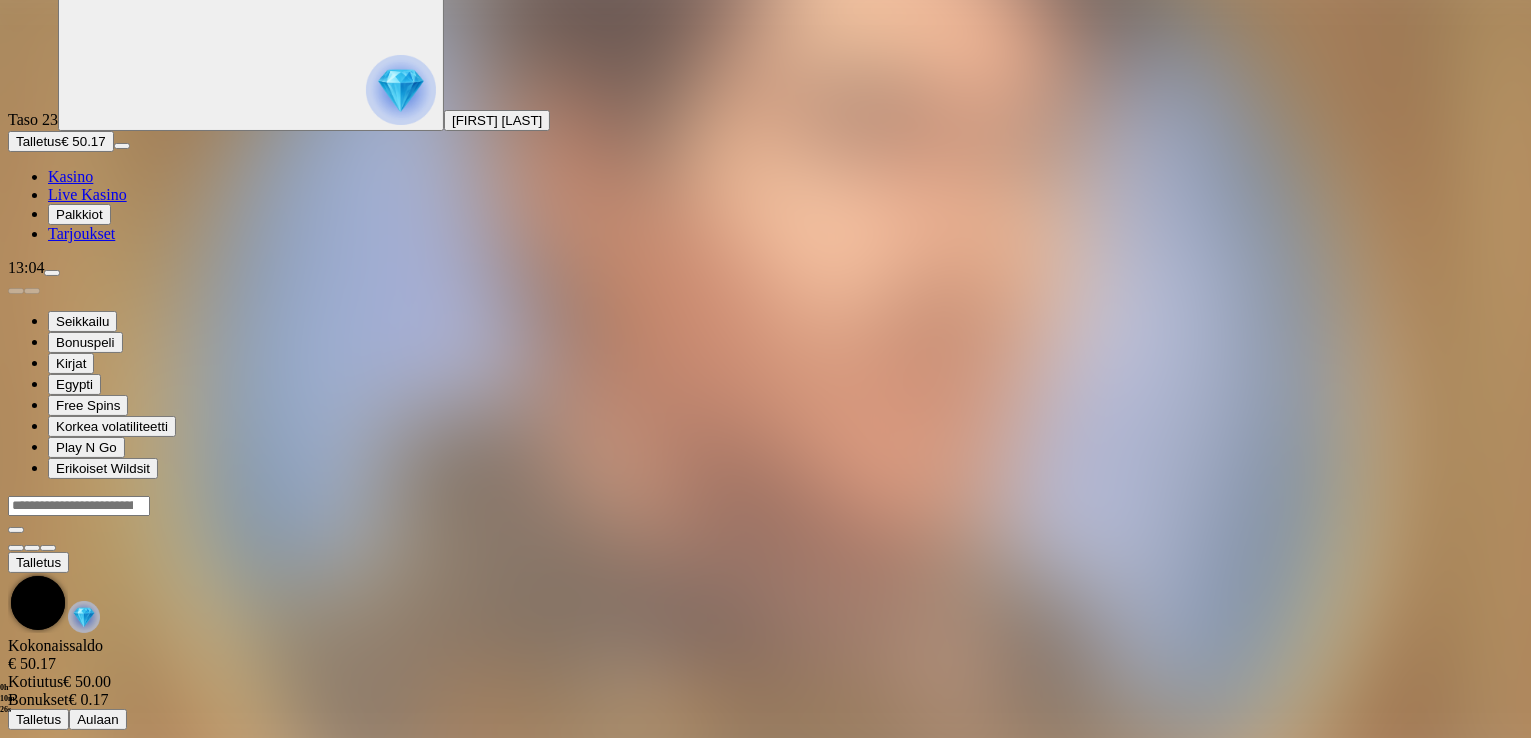 scroll, scrollTop: 0, scrollLeft: 0, axis: both 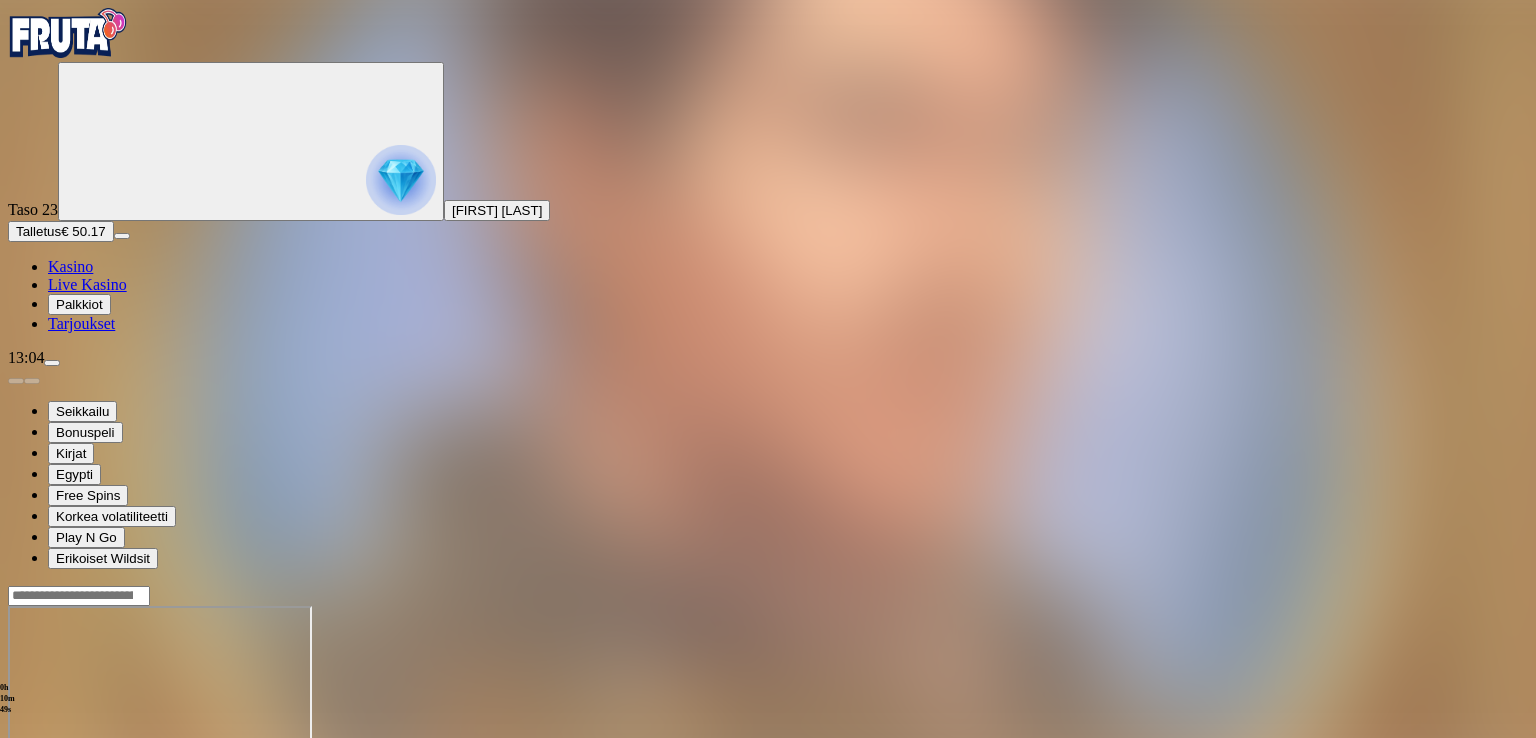 click at bounding box center (48, 778) 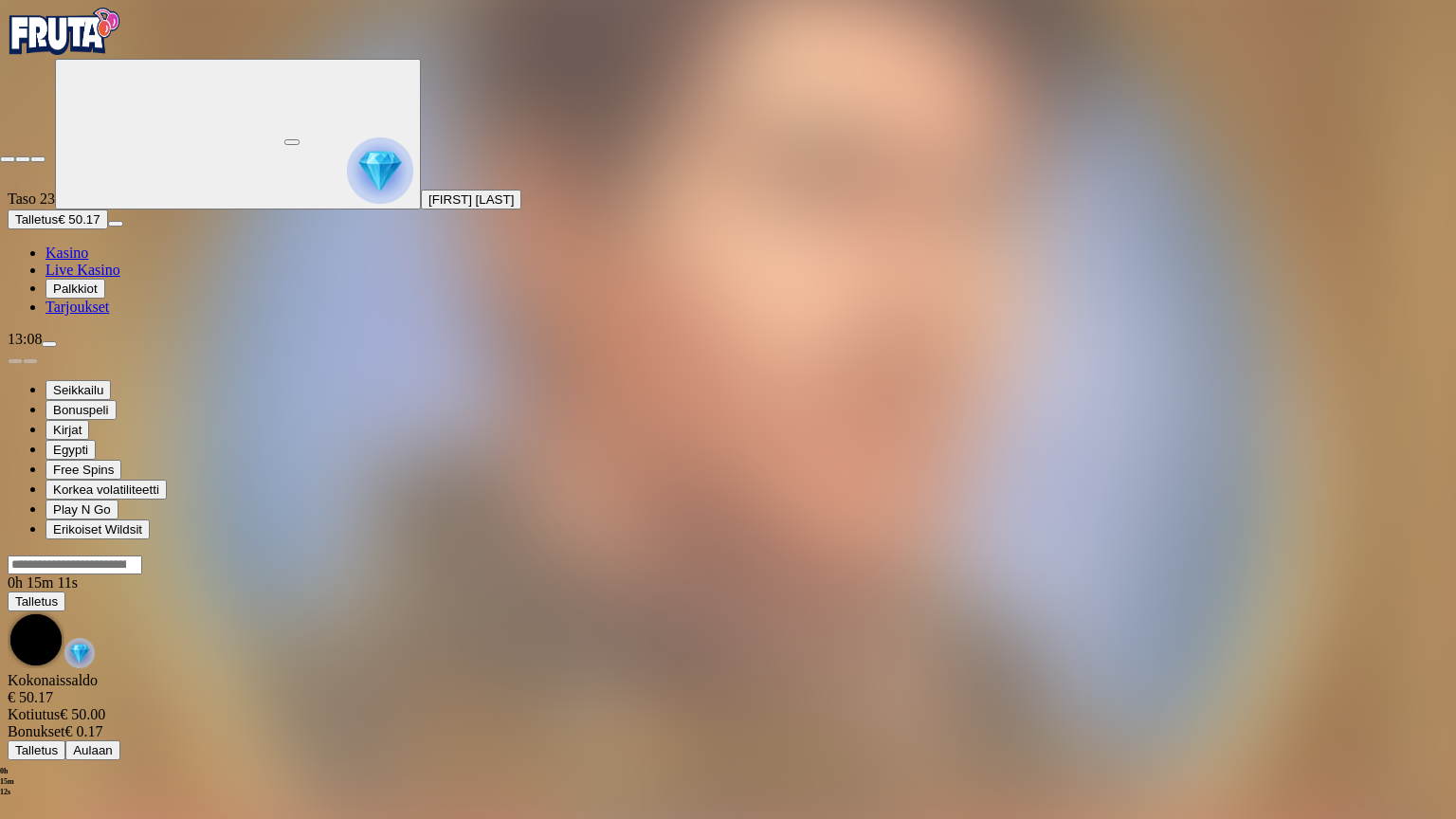 click at bounding box center [38, 159] 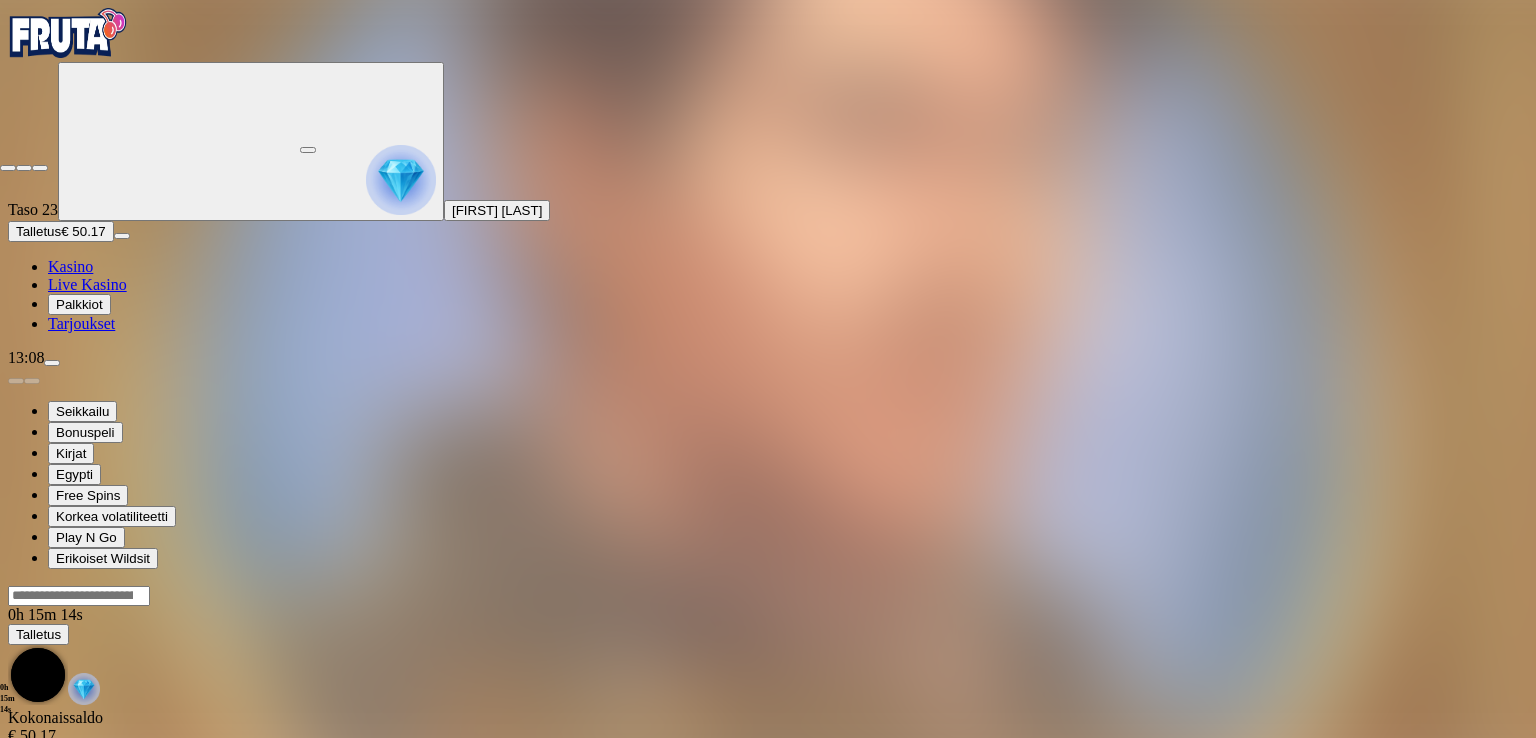 type 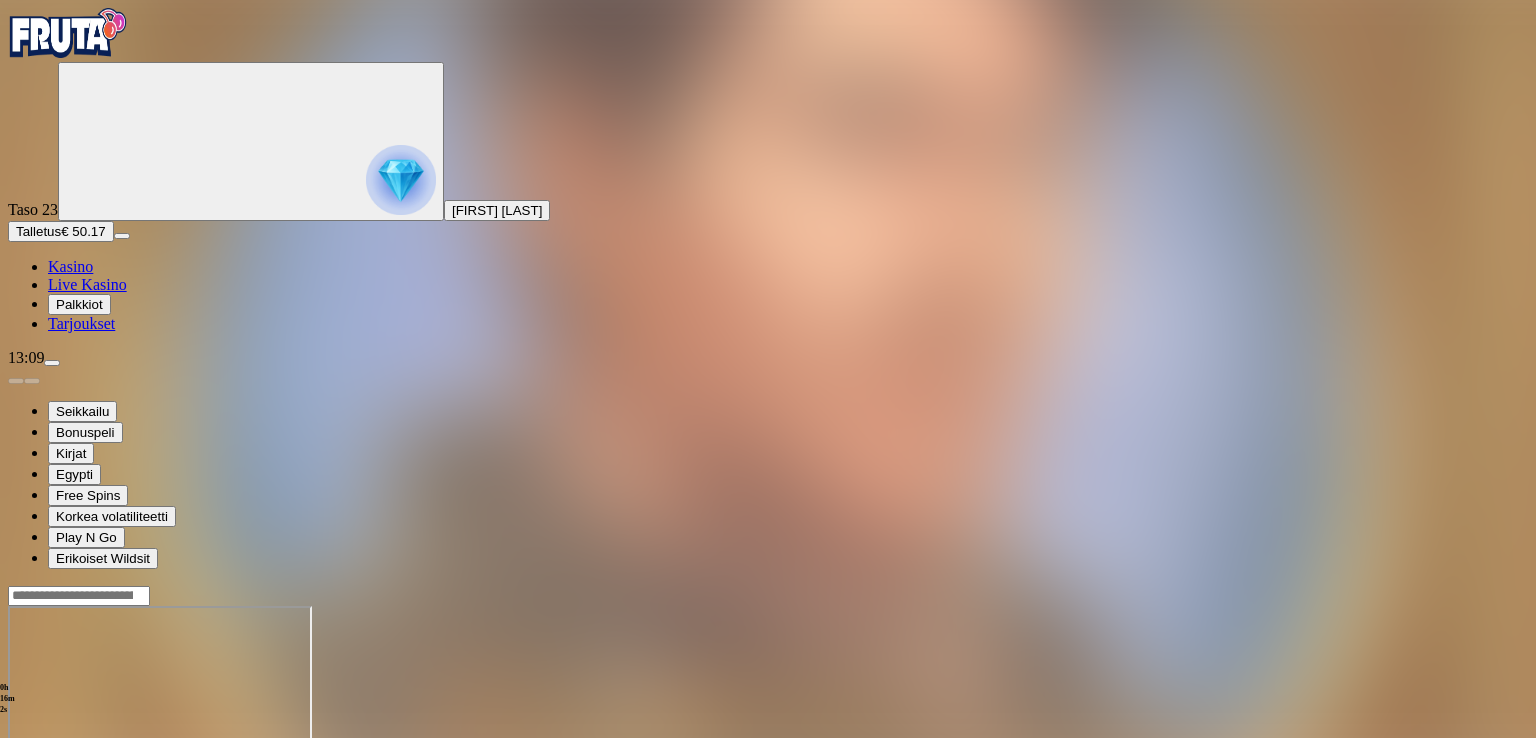click at bounding box center (48, 778) 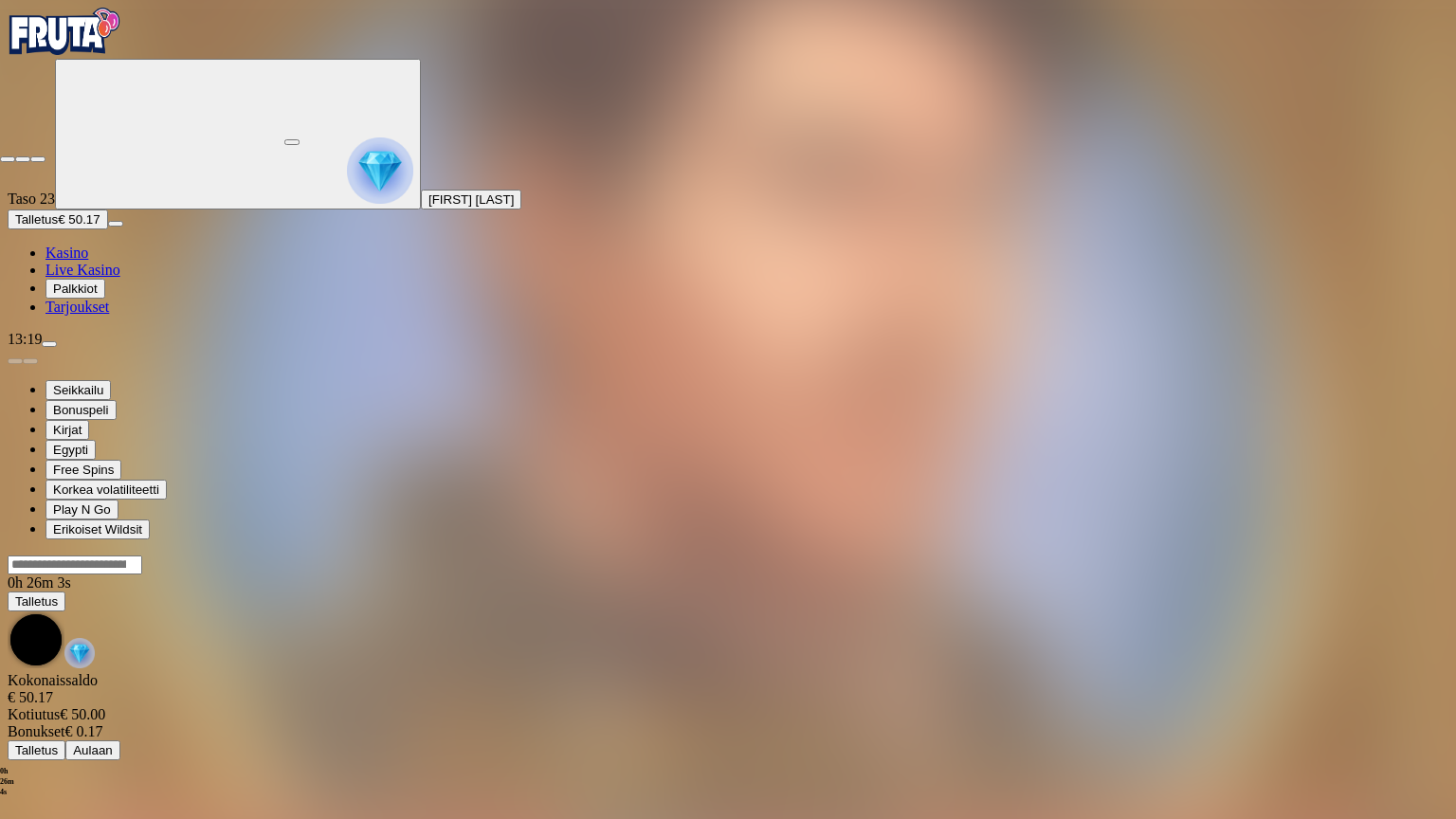 click at bounding box center [38, 159] 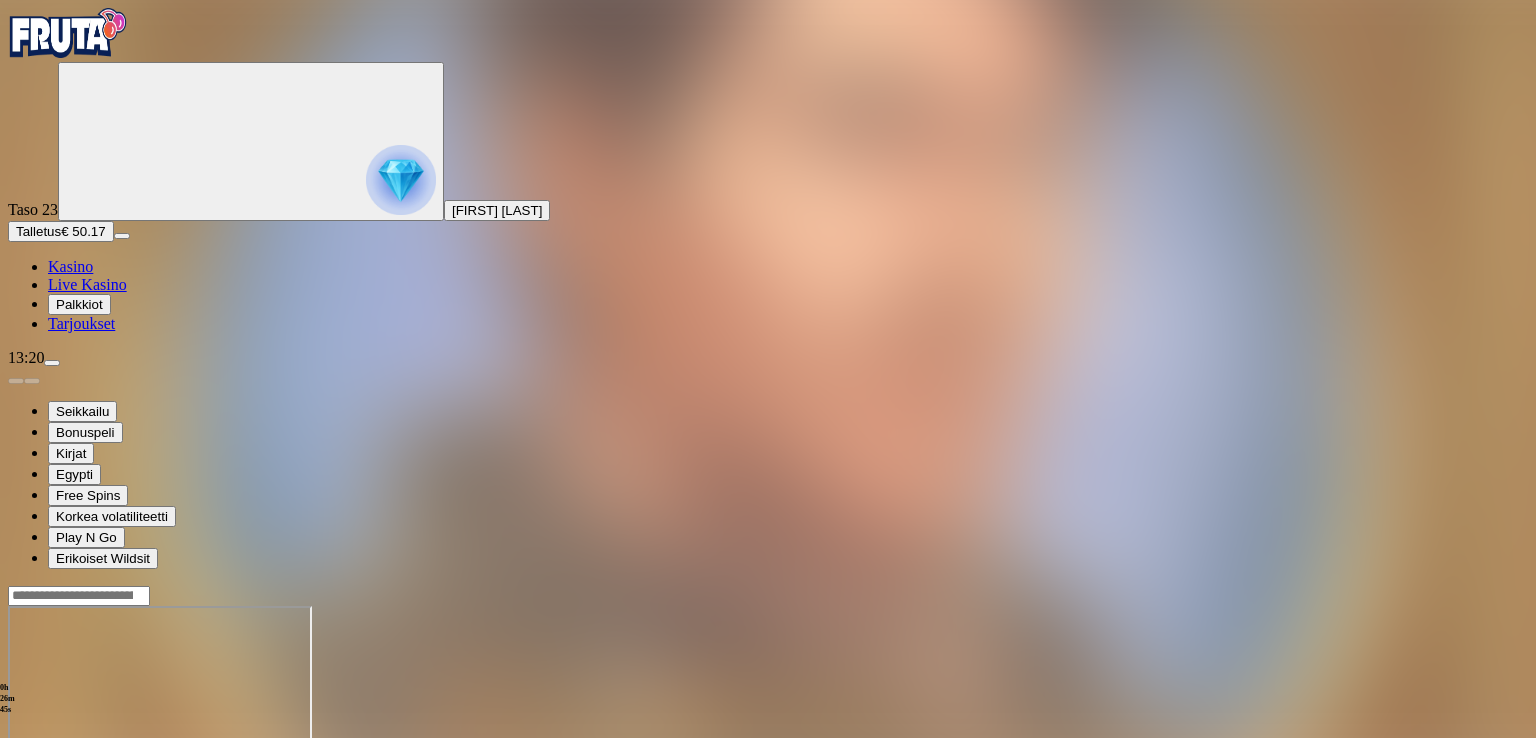 click at bounding box center (48, 778) 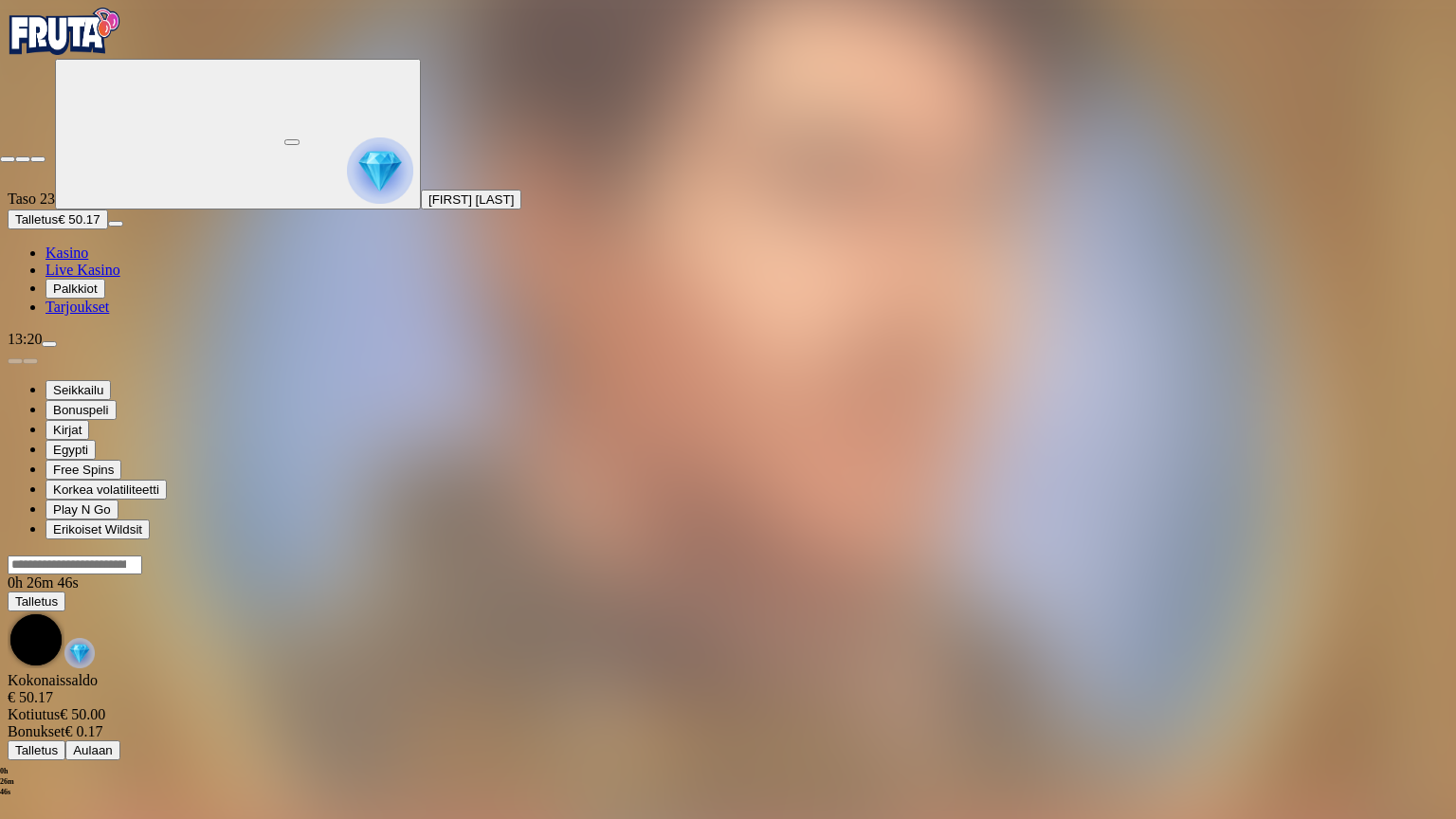 click at bounding box center (38, 159) 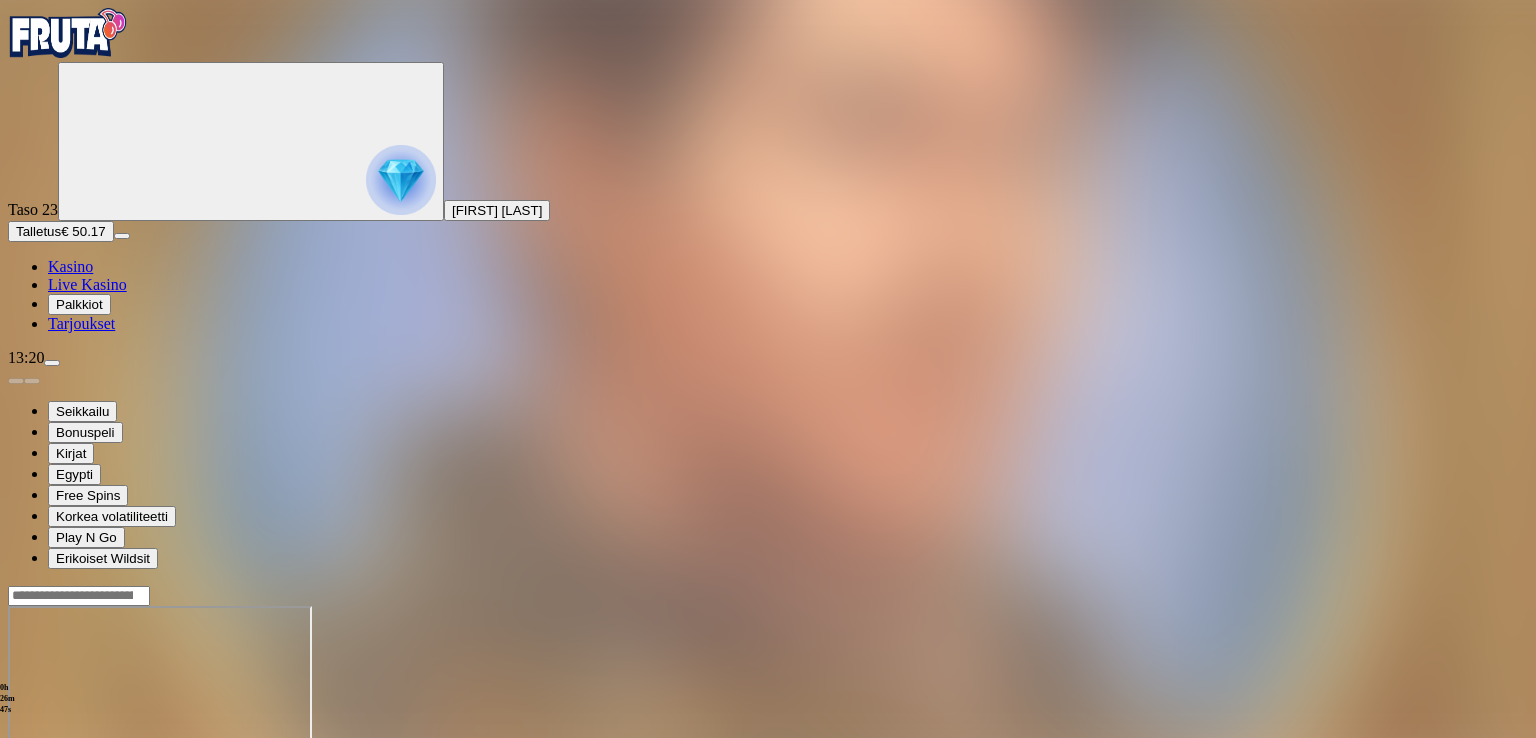 click at bounding box center (16, 778) 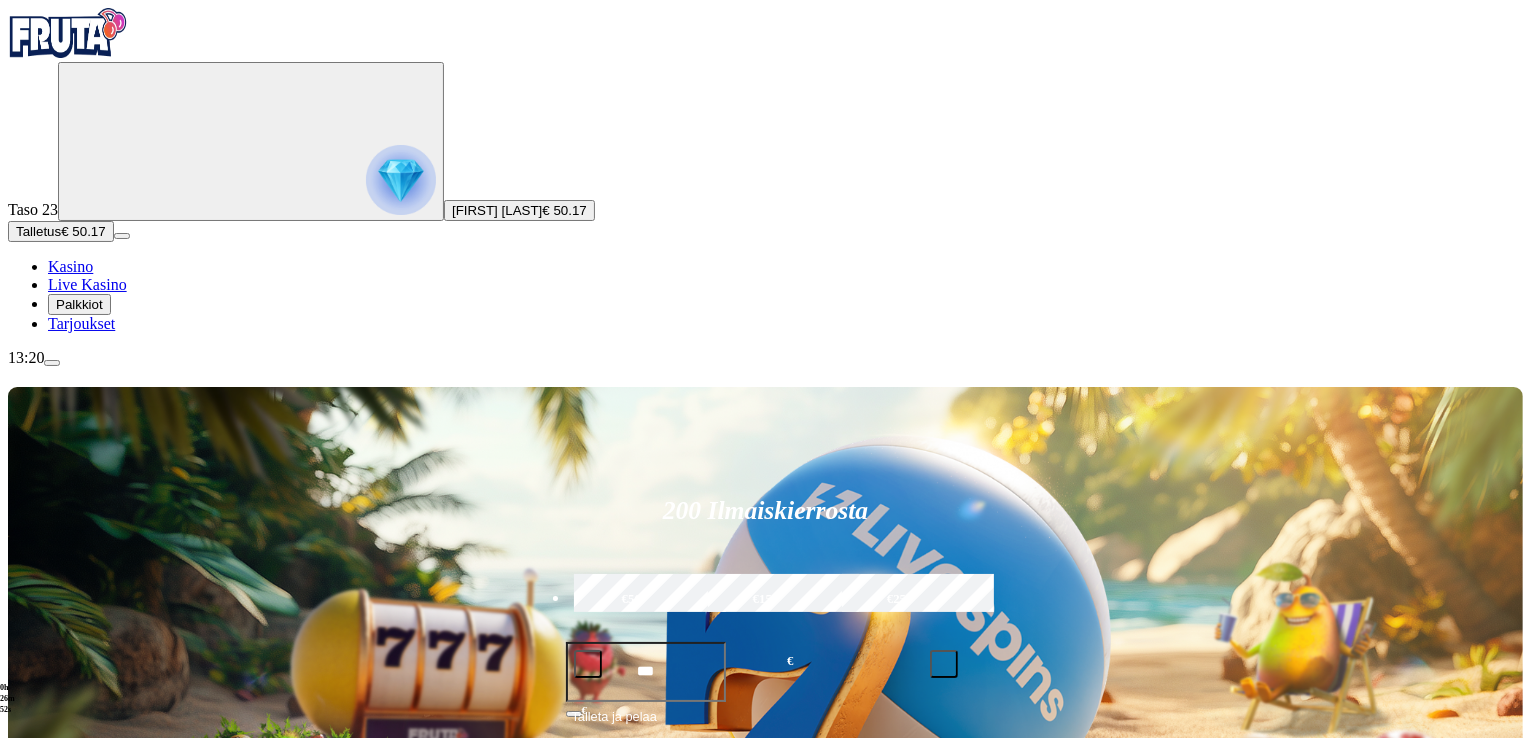 click at bounding box center (52, 363) 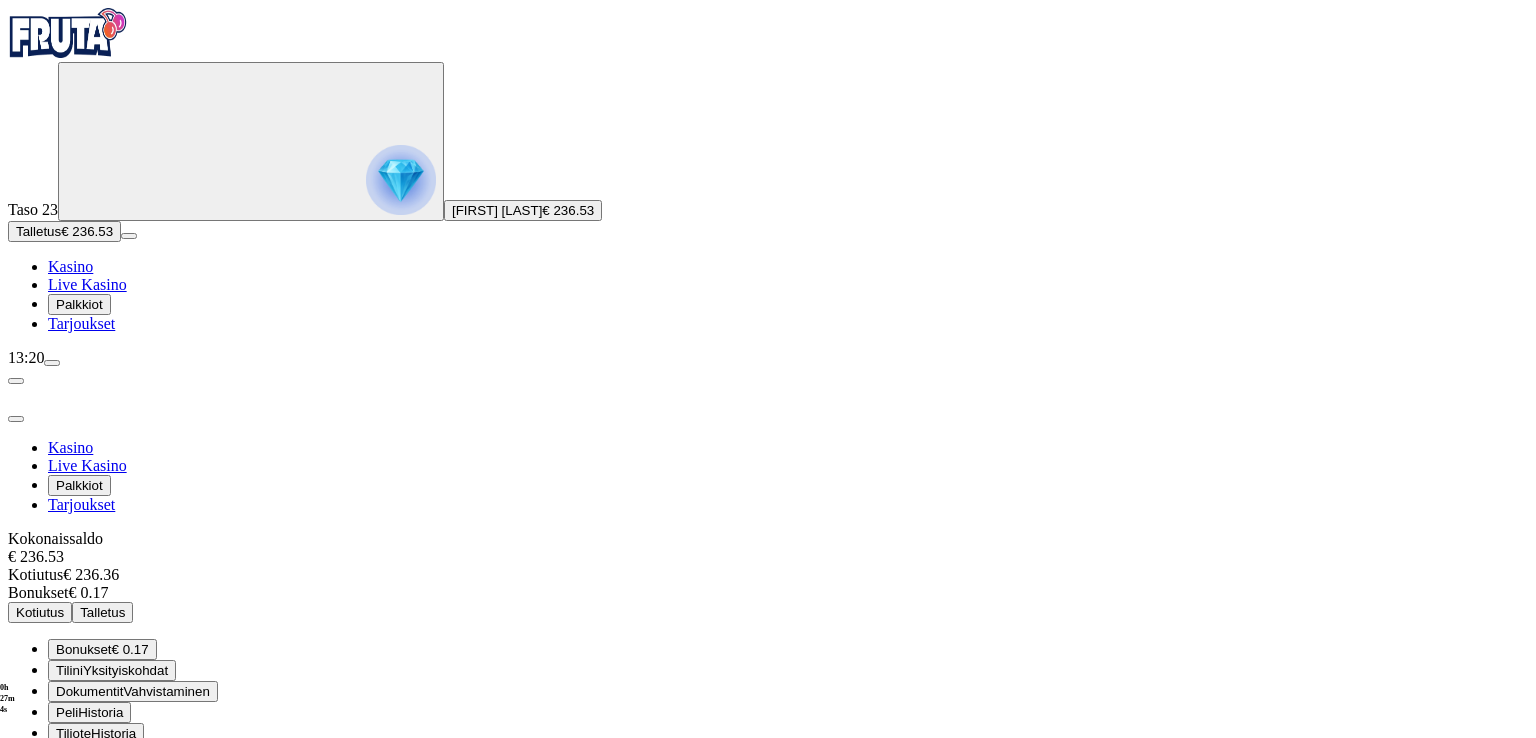 click on "Kotiutus" at bounding box center [40, 612] 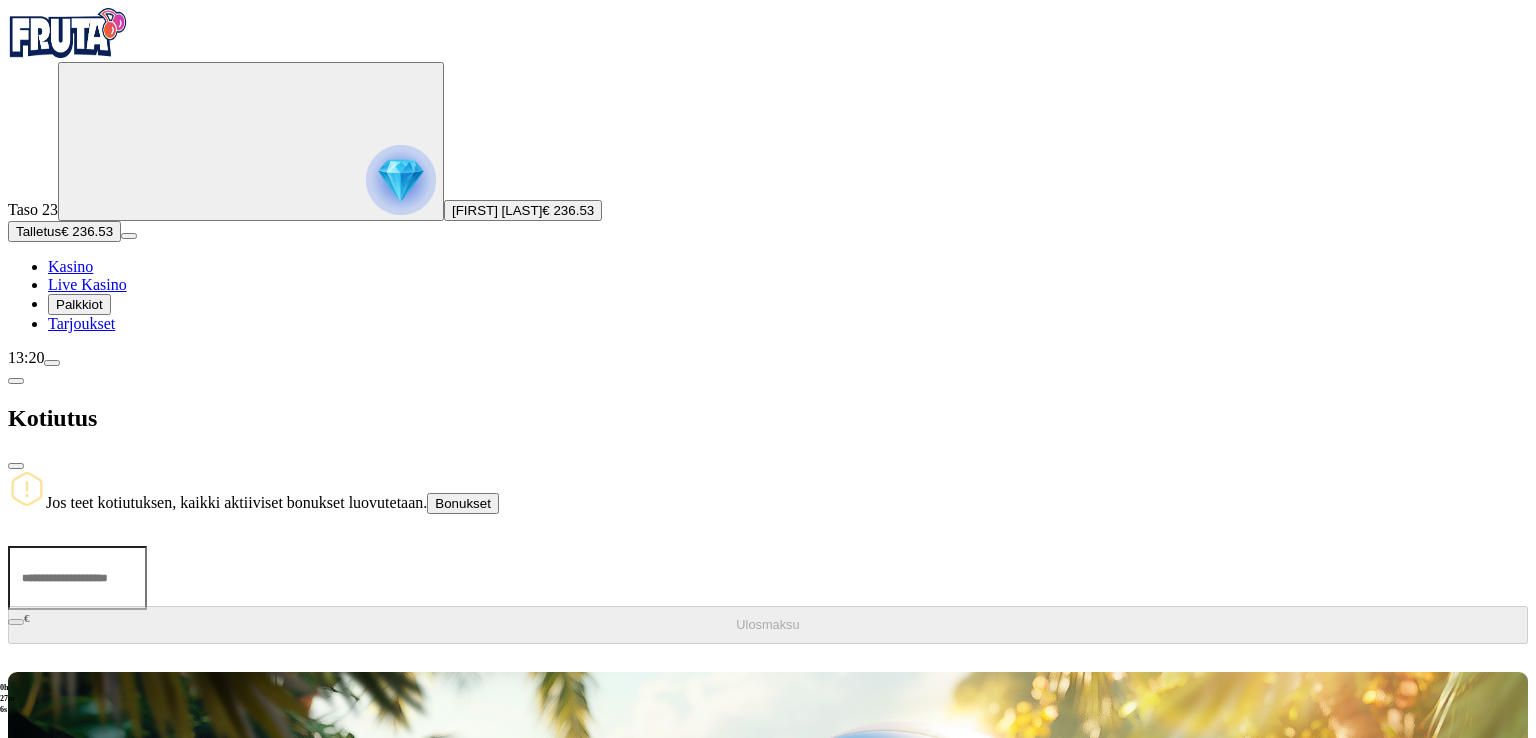 click at bounding box center [77, 578] 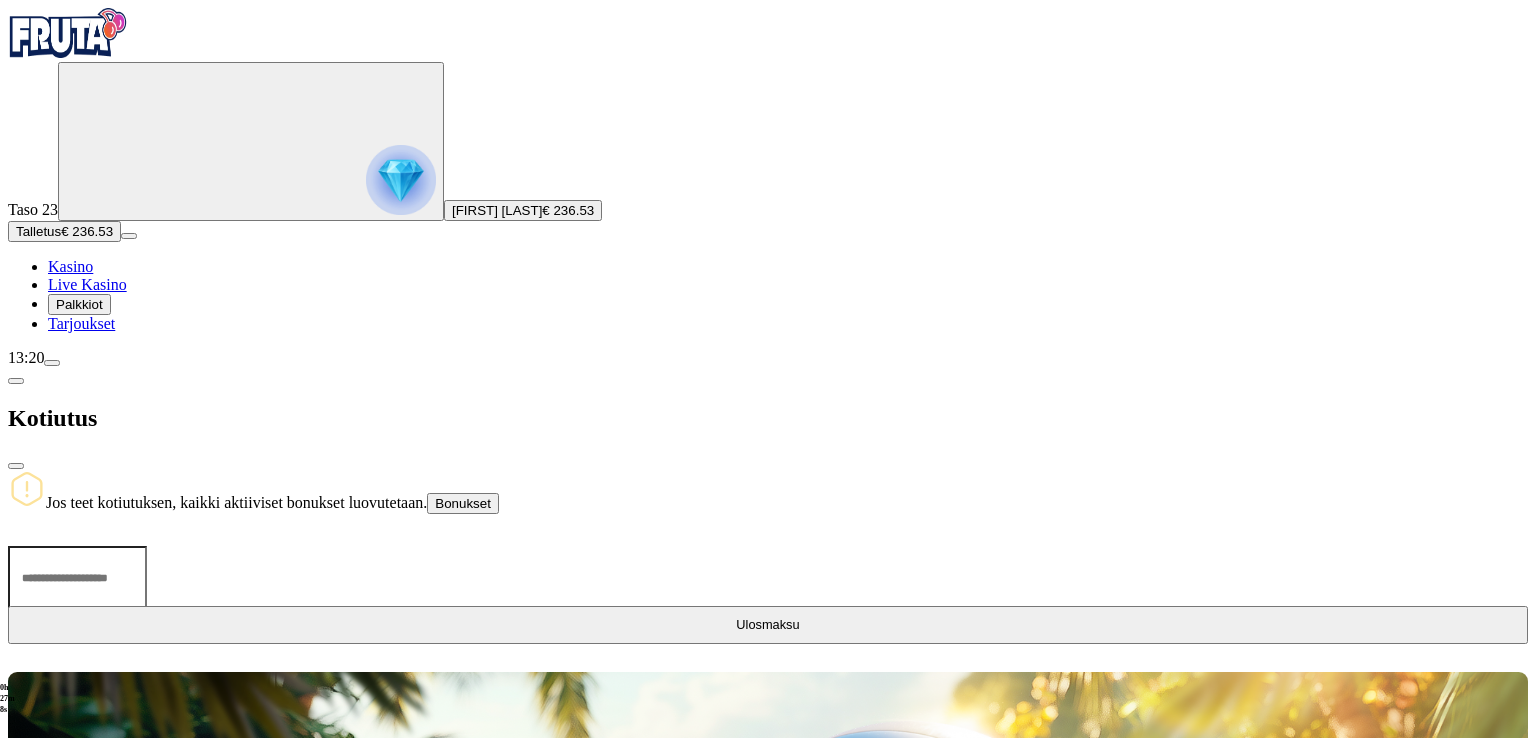 type on "***" 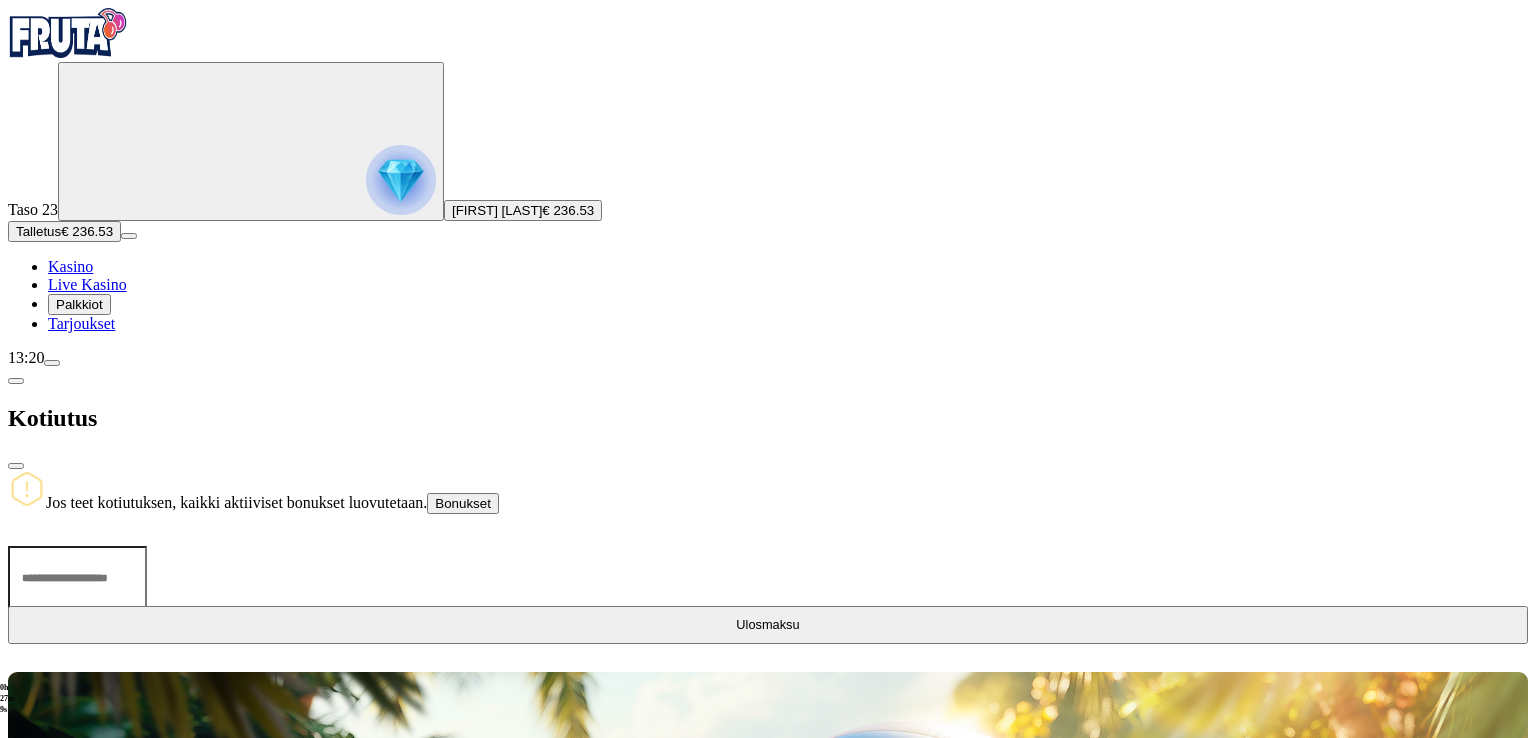 type 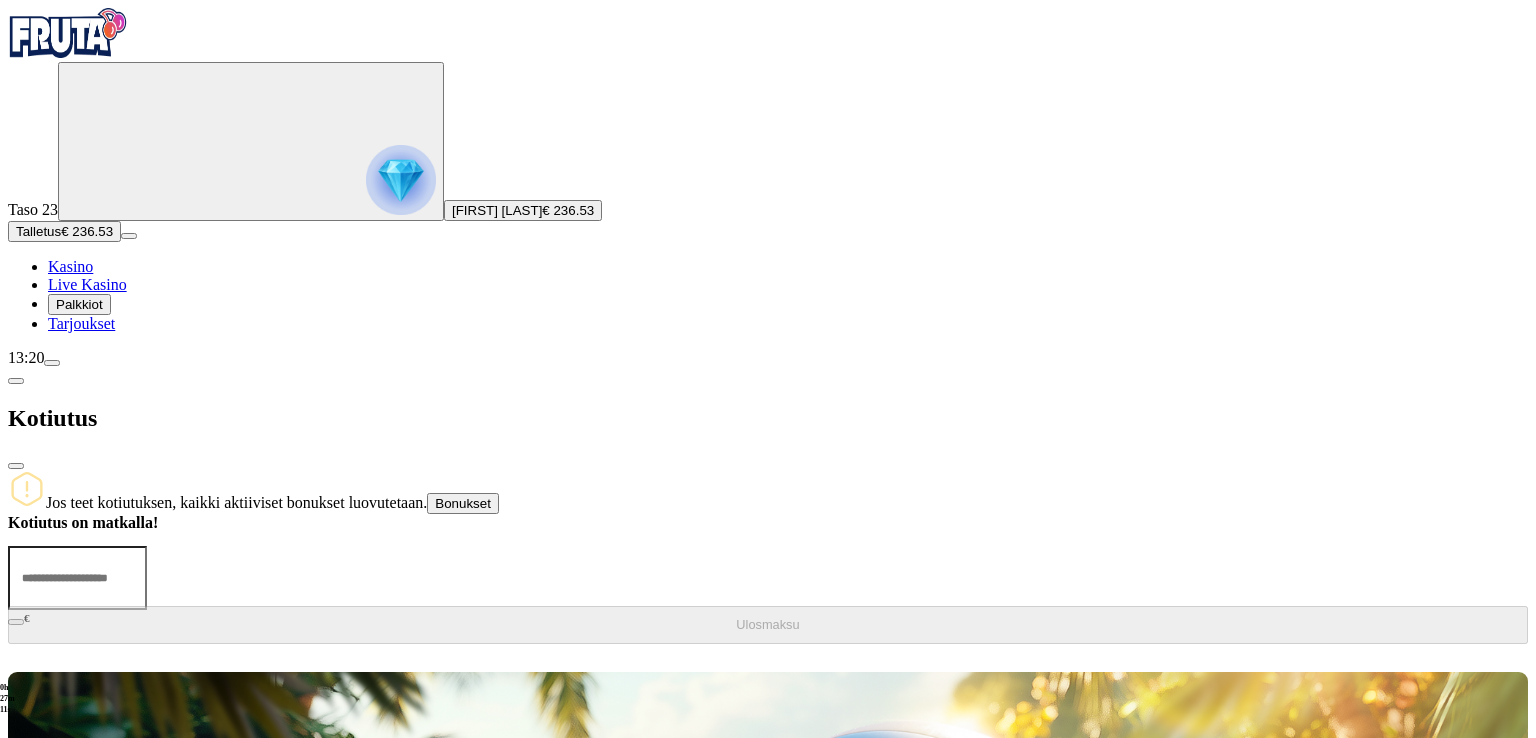 click at bounding box center (52, 363) 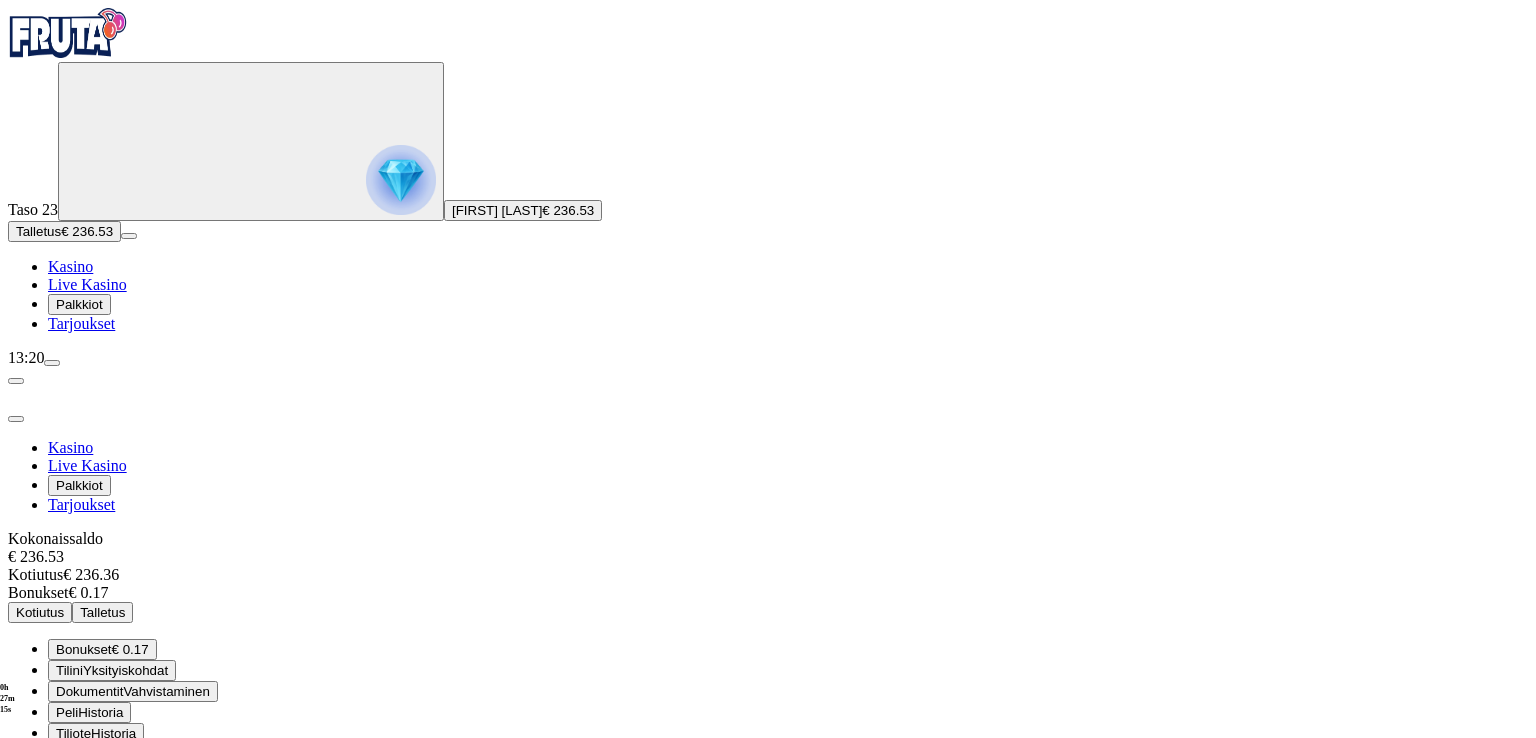 click at bounding box center (52, 363) 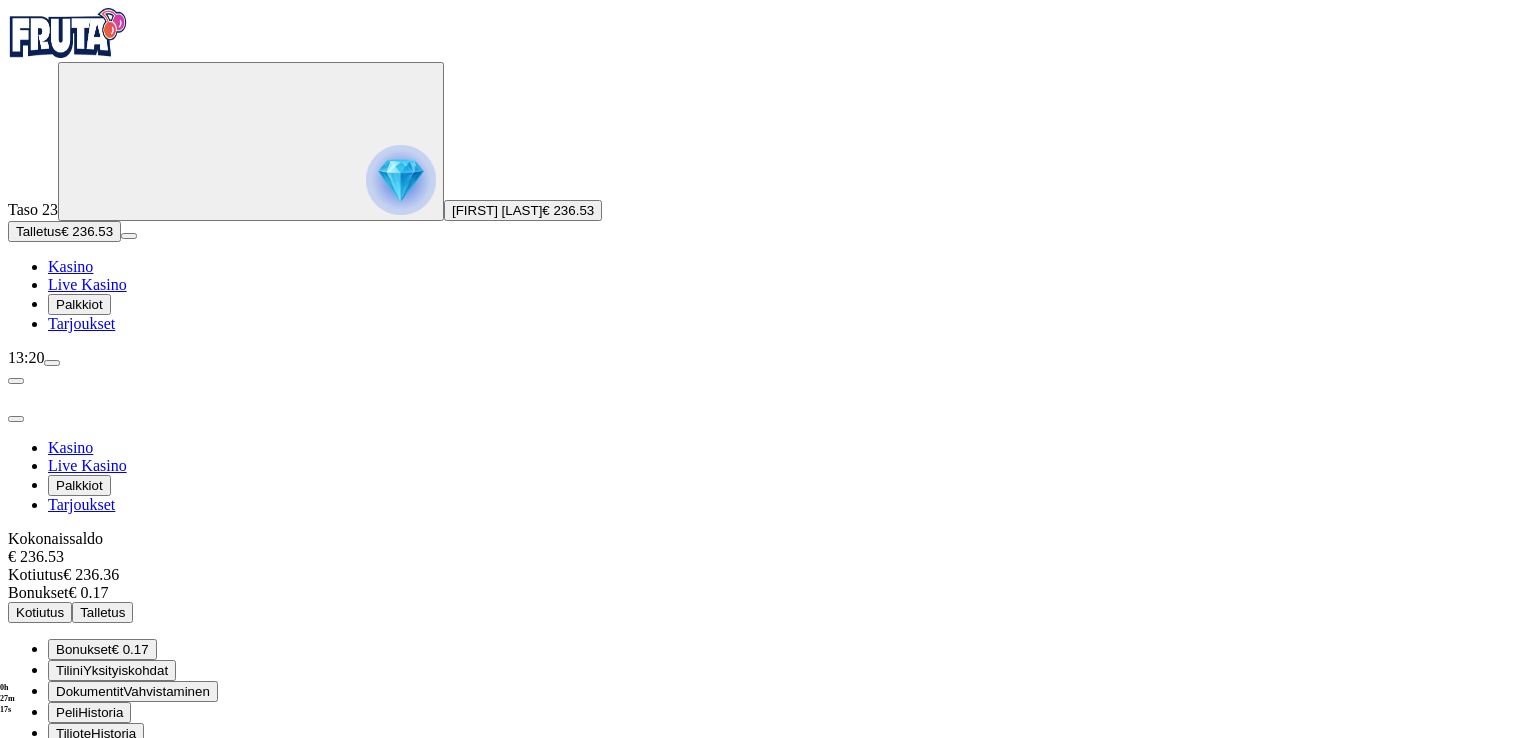 click at bounding box center [401, 180] 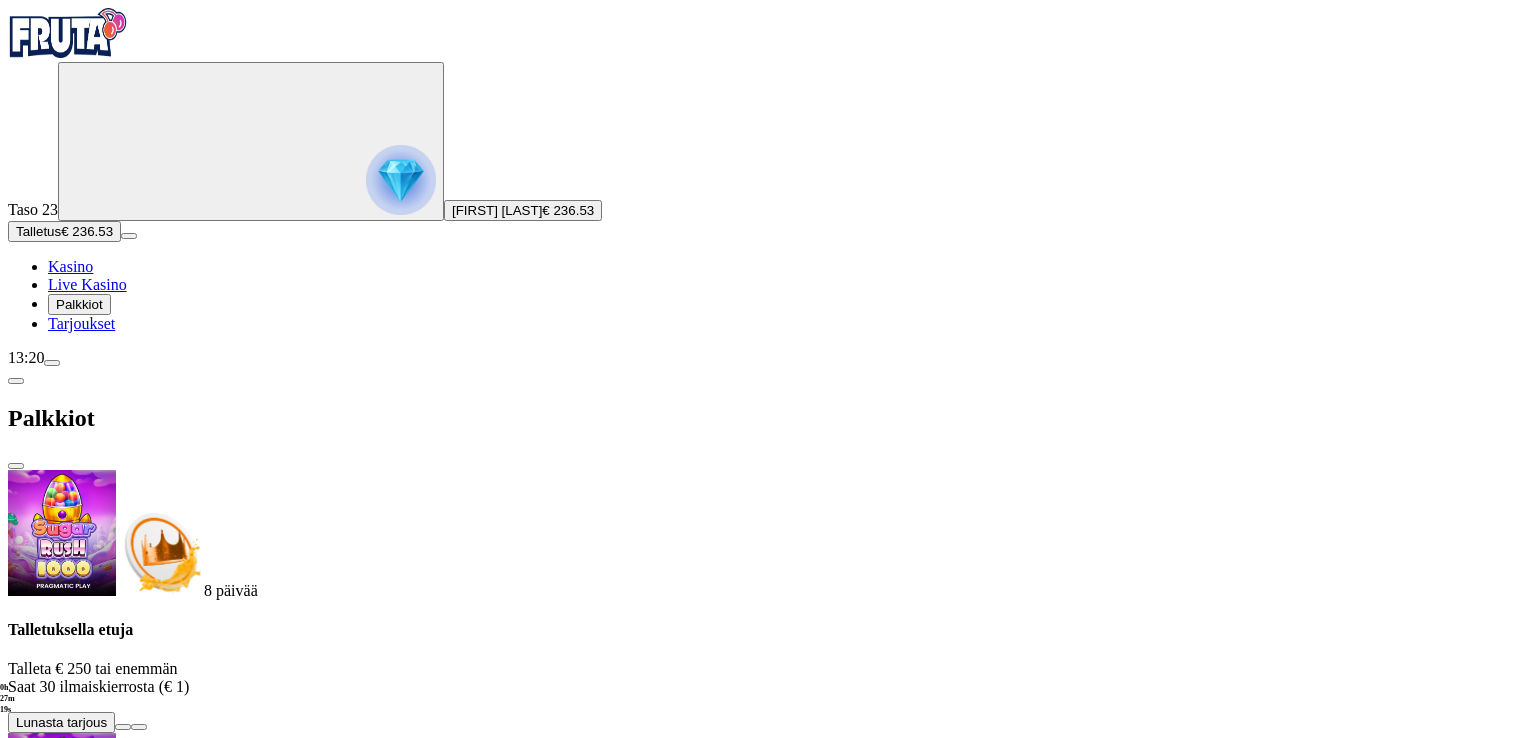 click at bounding box center [16, 466] 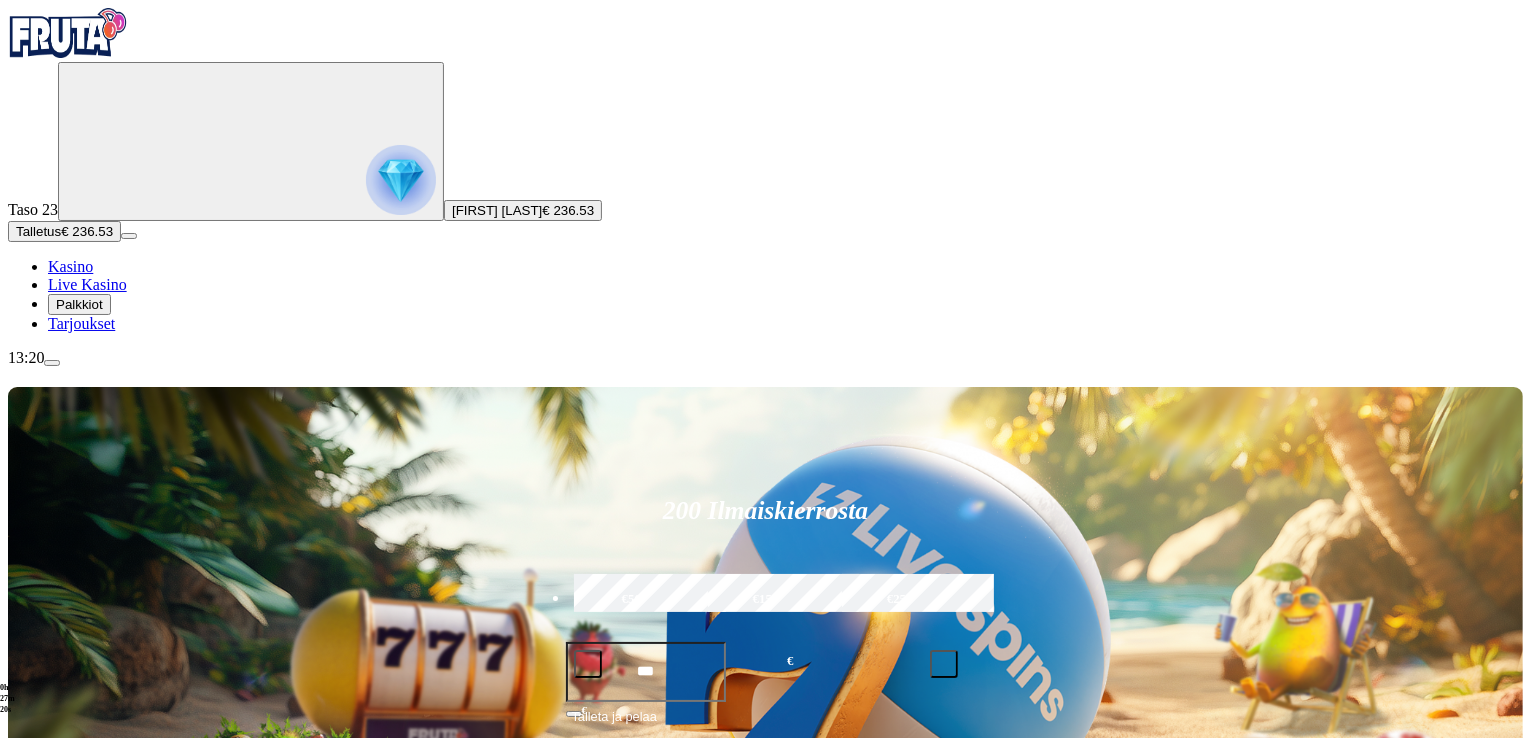 click at bounding box center (52, 363) 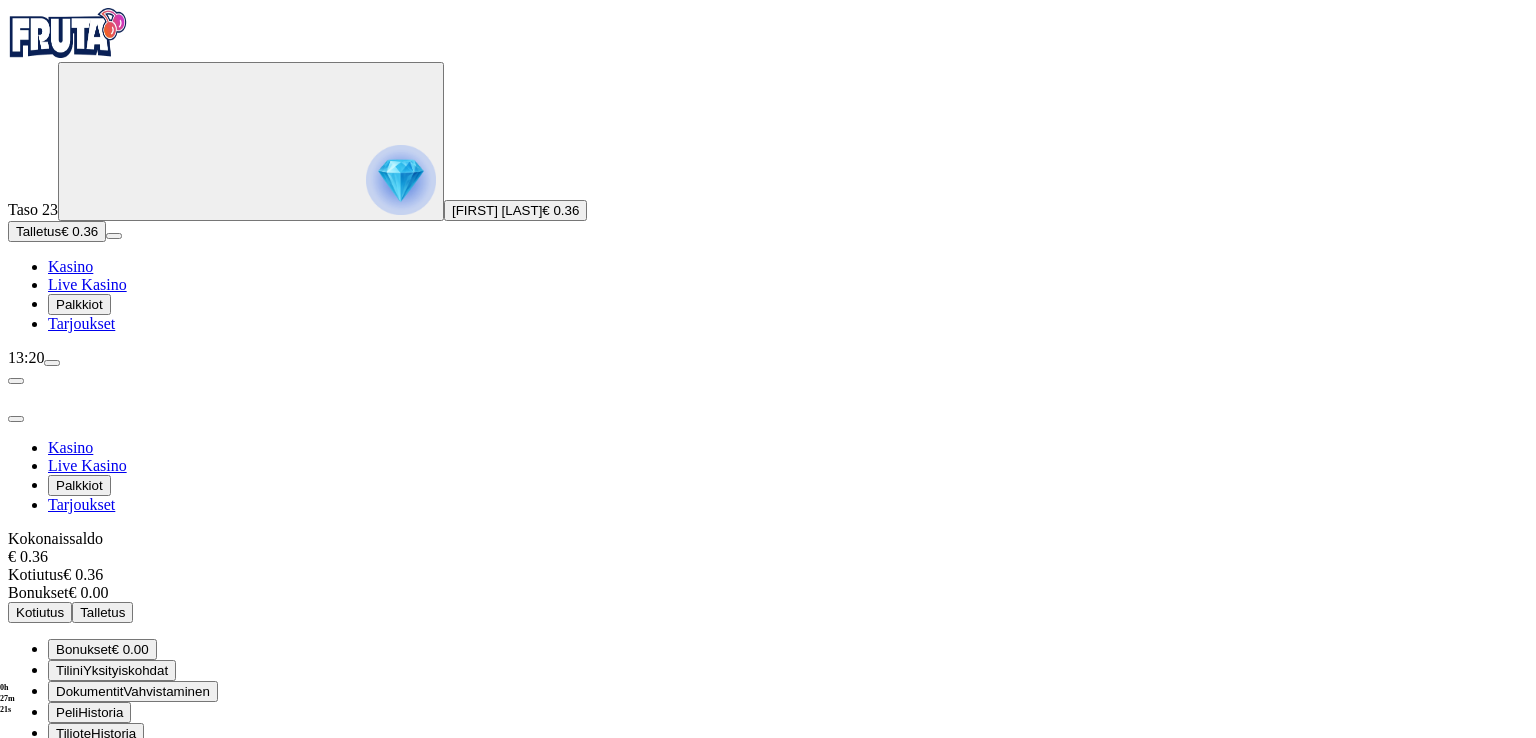 click on "Kirjaudu ulos" at bounding box center [54, 854] 